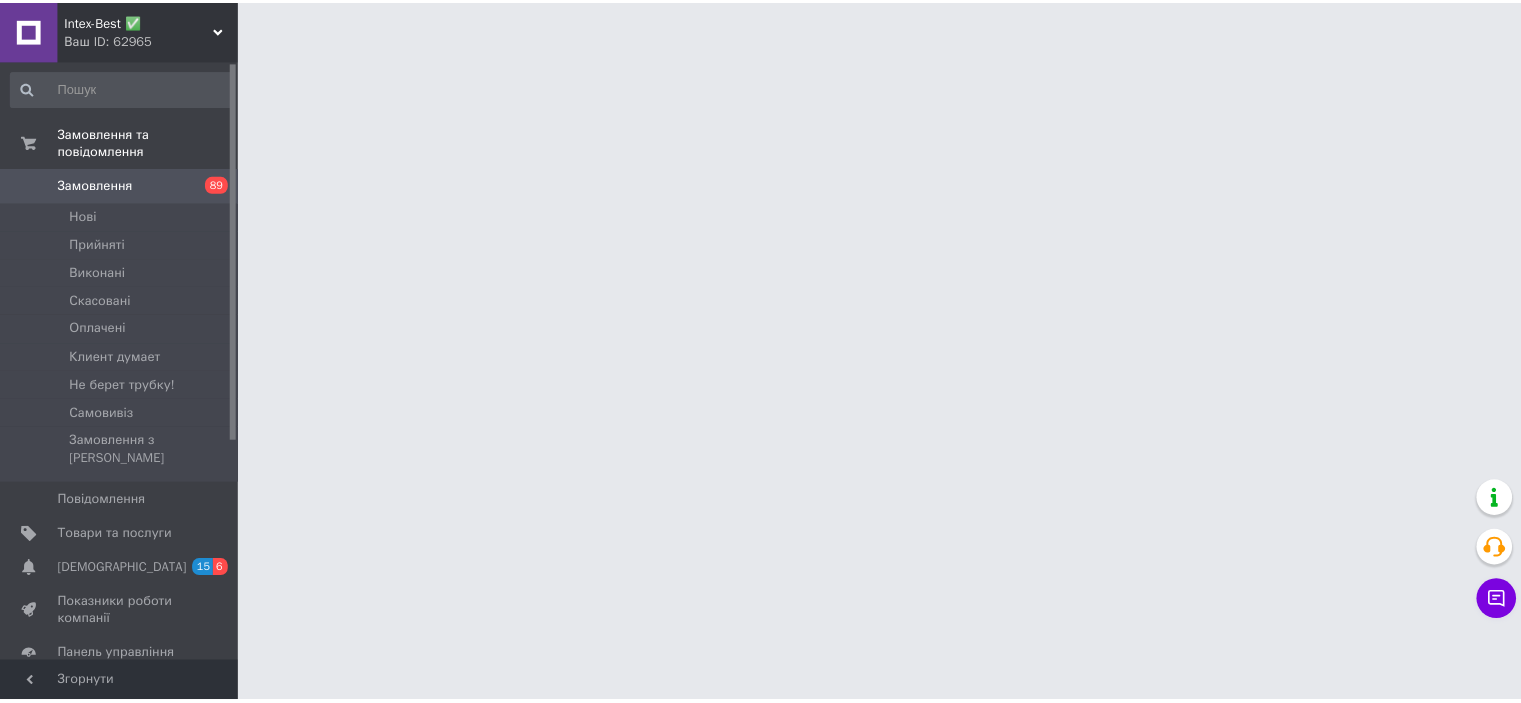 scroll, scrollTop: 0, scrollLeft: 0, axis: both 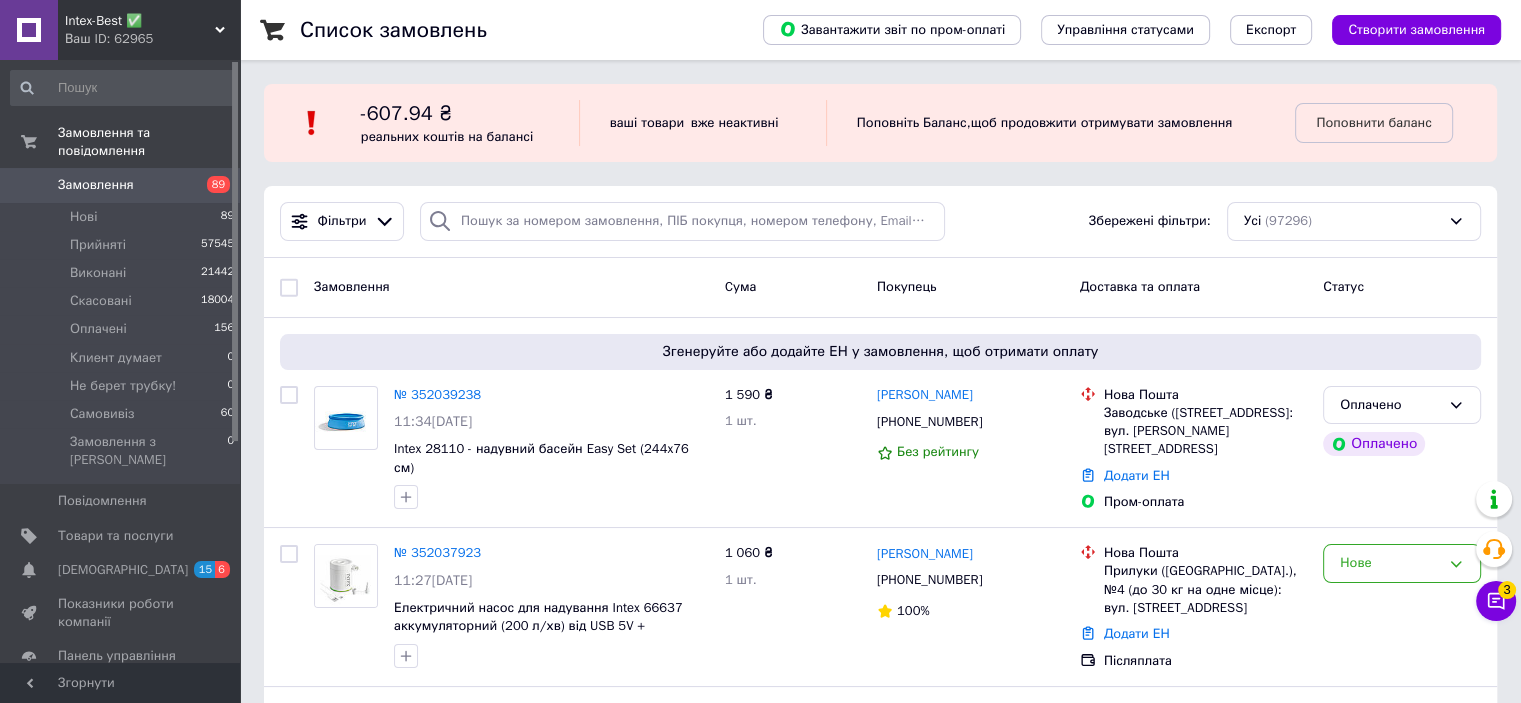 click on "Замовлення 89" at bounding box center [123, 185] 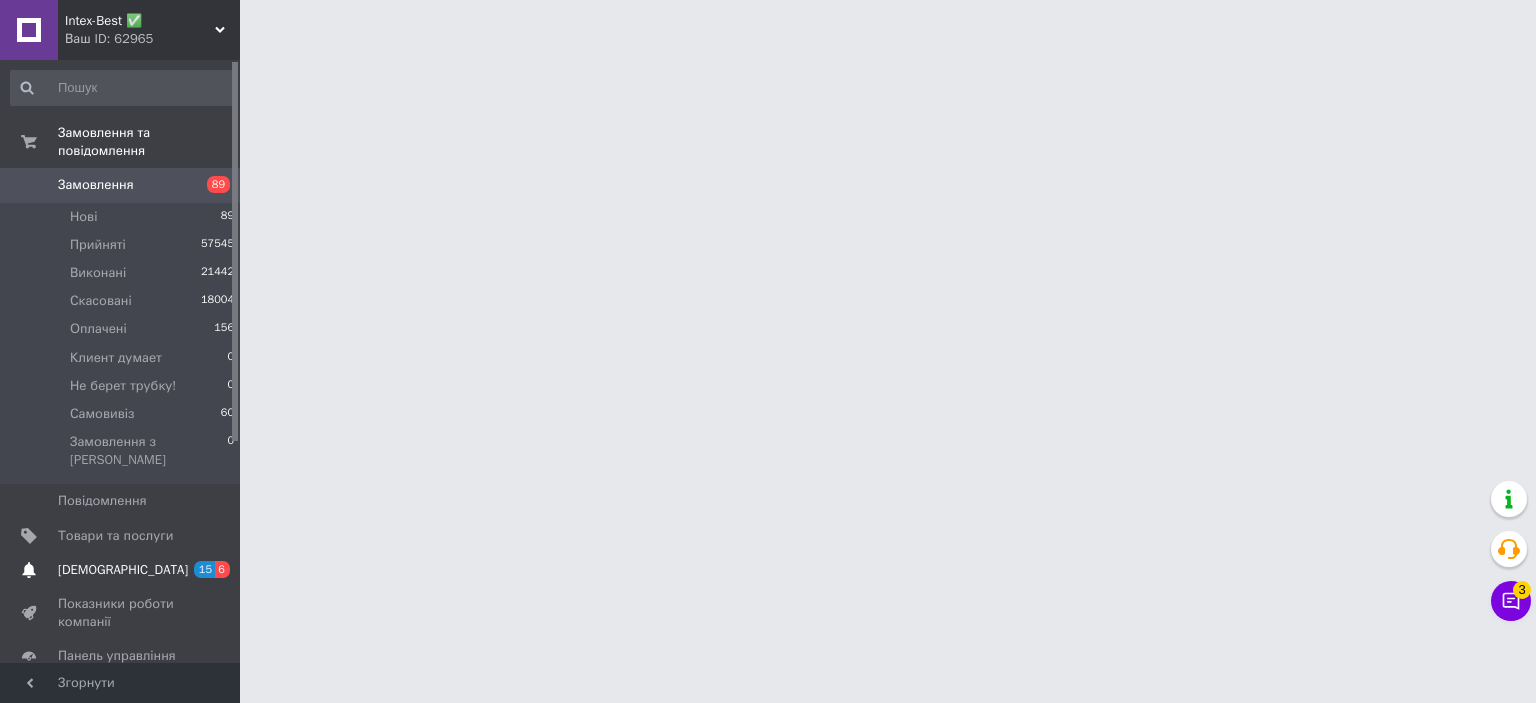 click on "[DEMOGRAPHIC_DATA]" at bounding box center (121, 570) 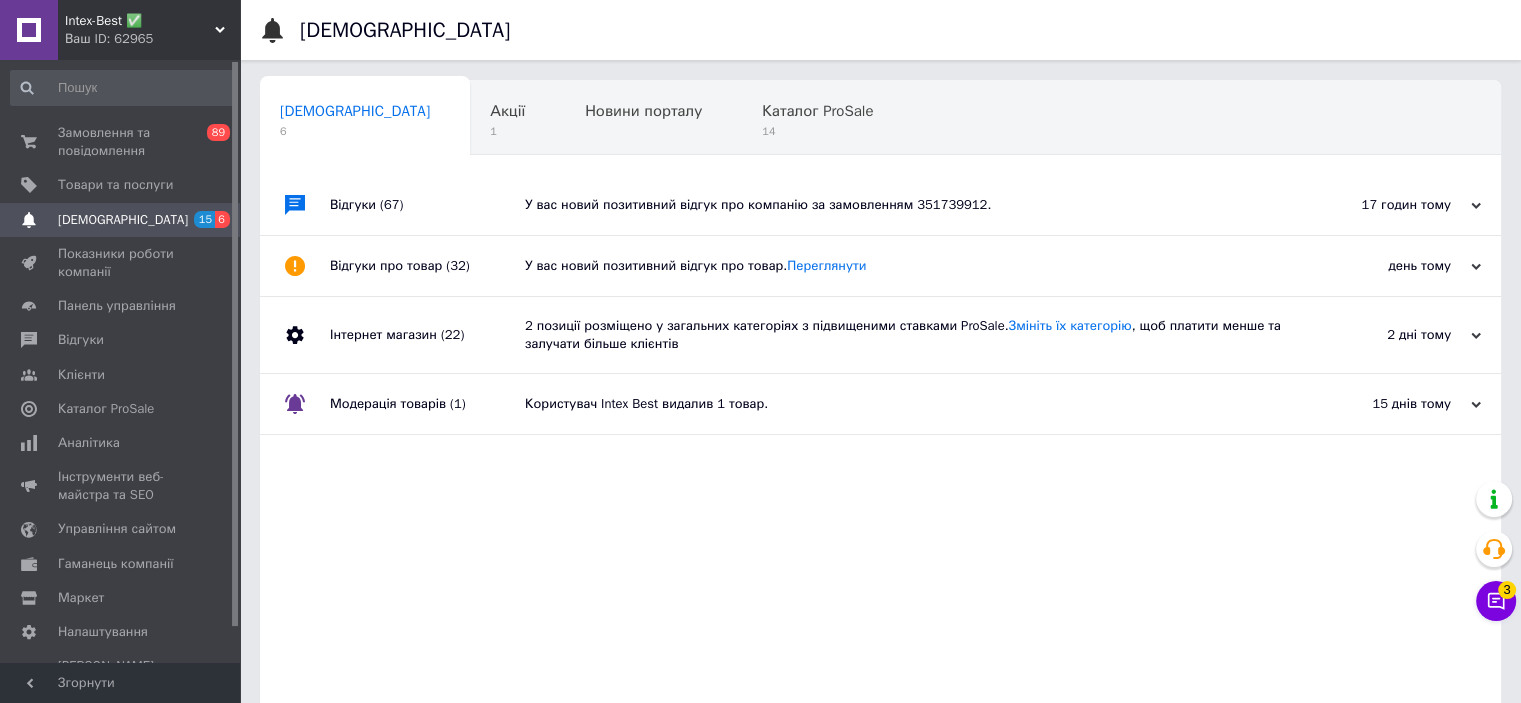 click on "Сповіщення 15 6" at bounding box center (123, 220) 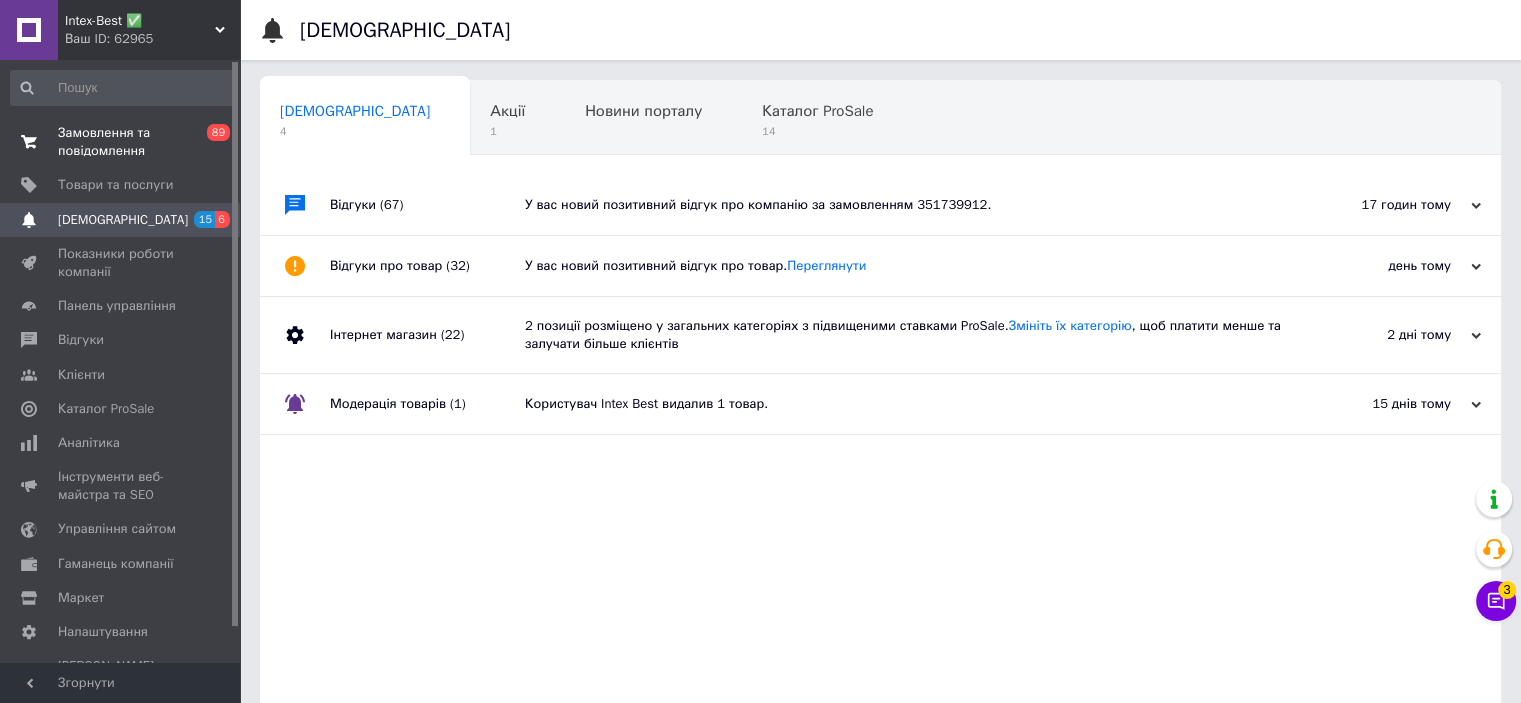 click on "Замовлення та повідомлення" at bounding box center (121, 142) 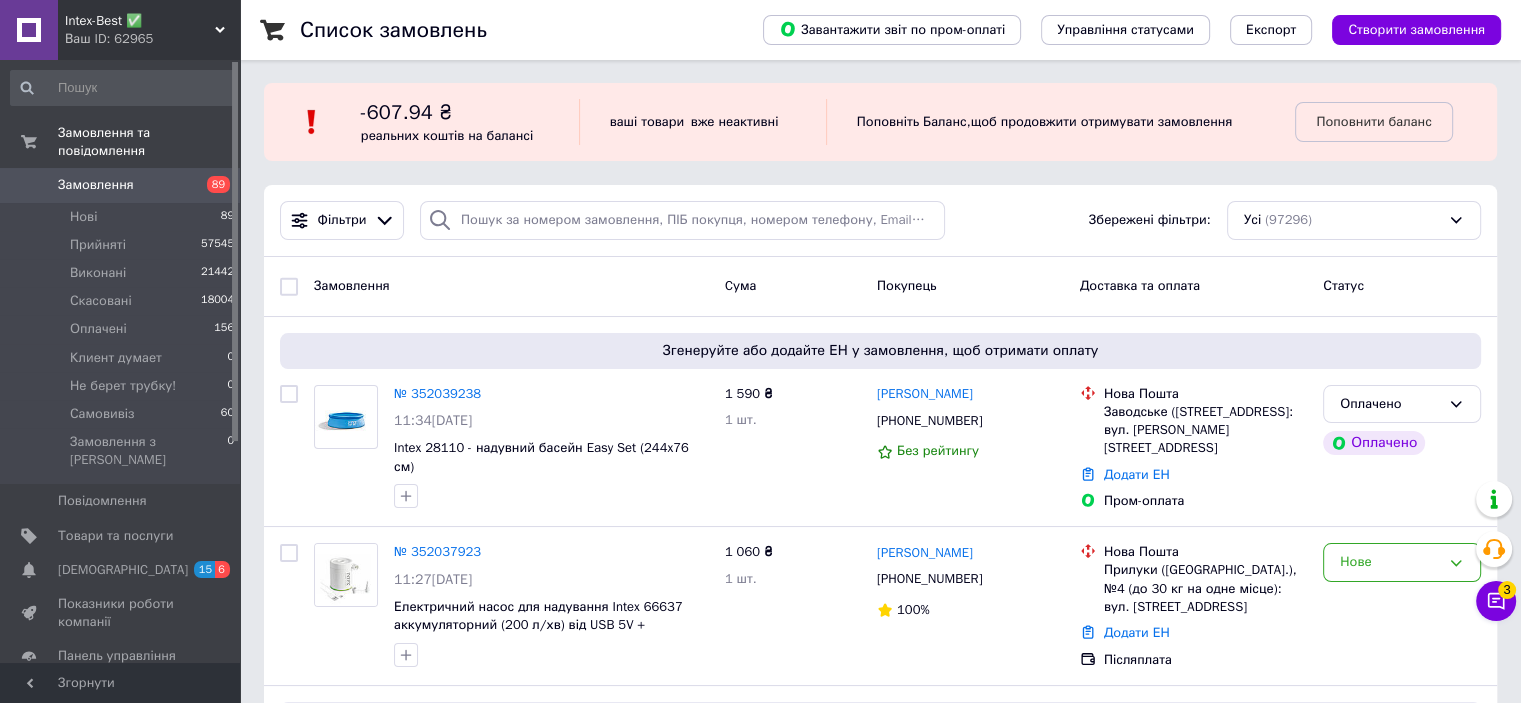 scroll, scrollTop: 0, scrollLeft: 0, axis: both 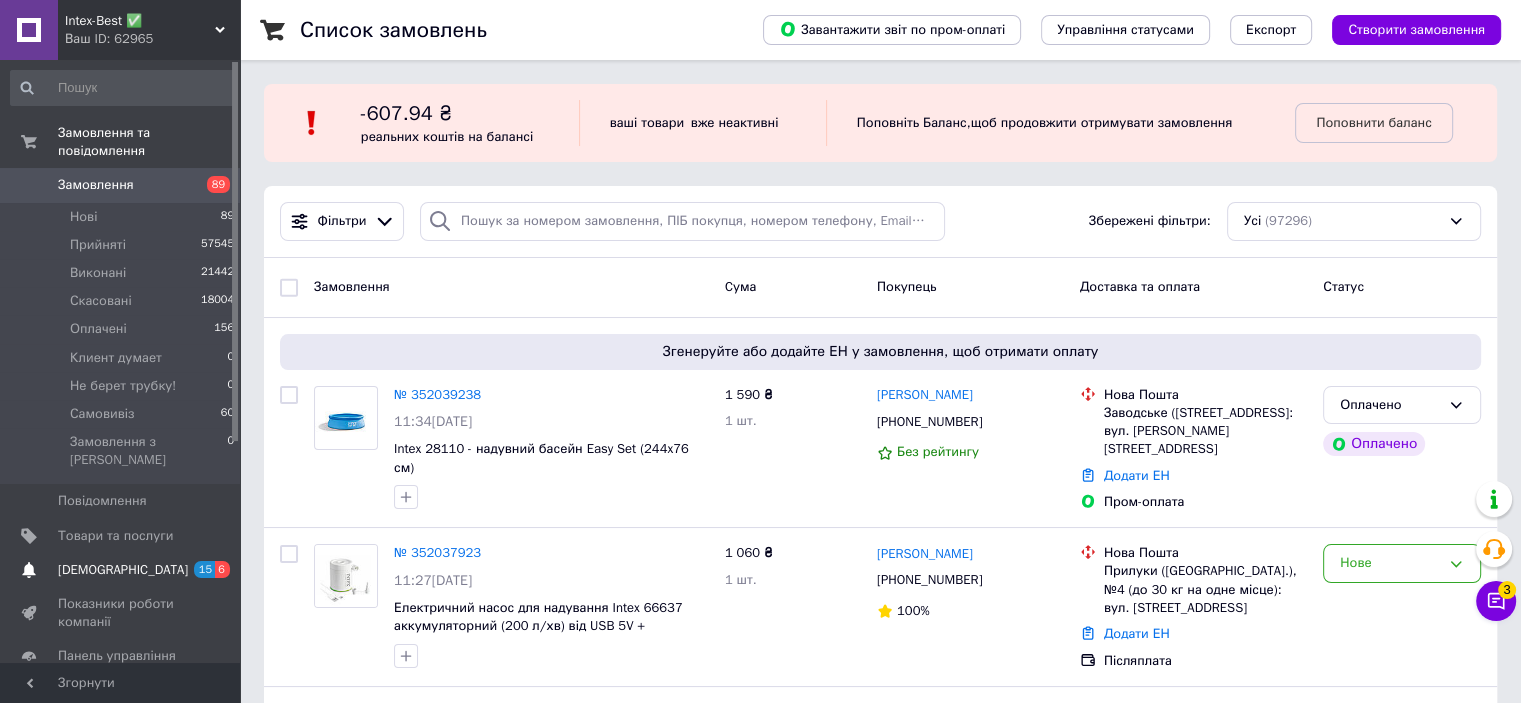 click on "[DEMOGRAPHIC_DATA]" at bounding box center [123, 570] 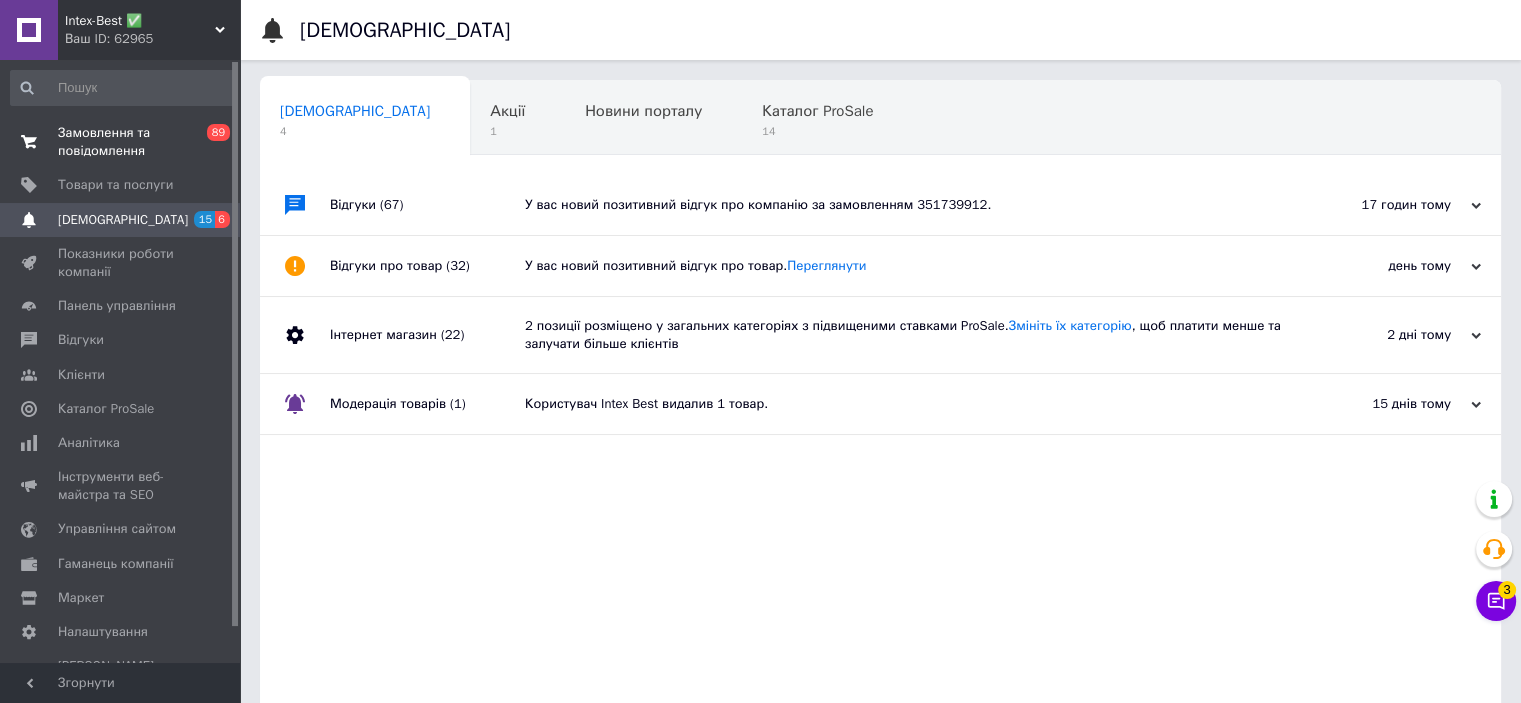 click on "Замовлення та повідомлення" at bounding box center [121, 142] 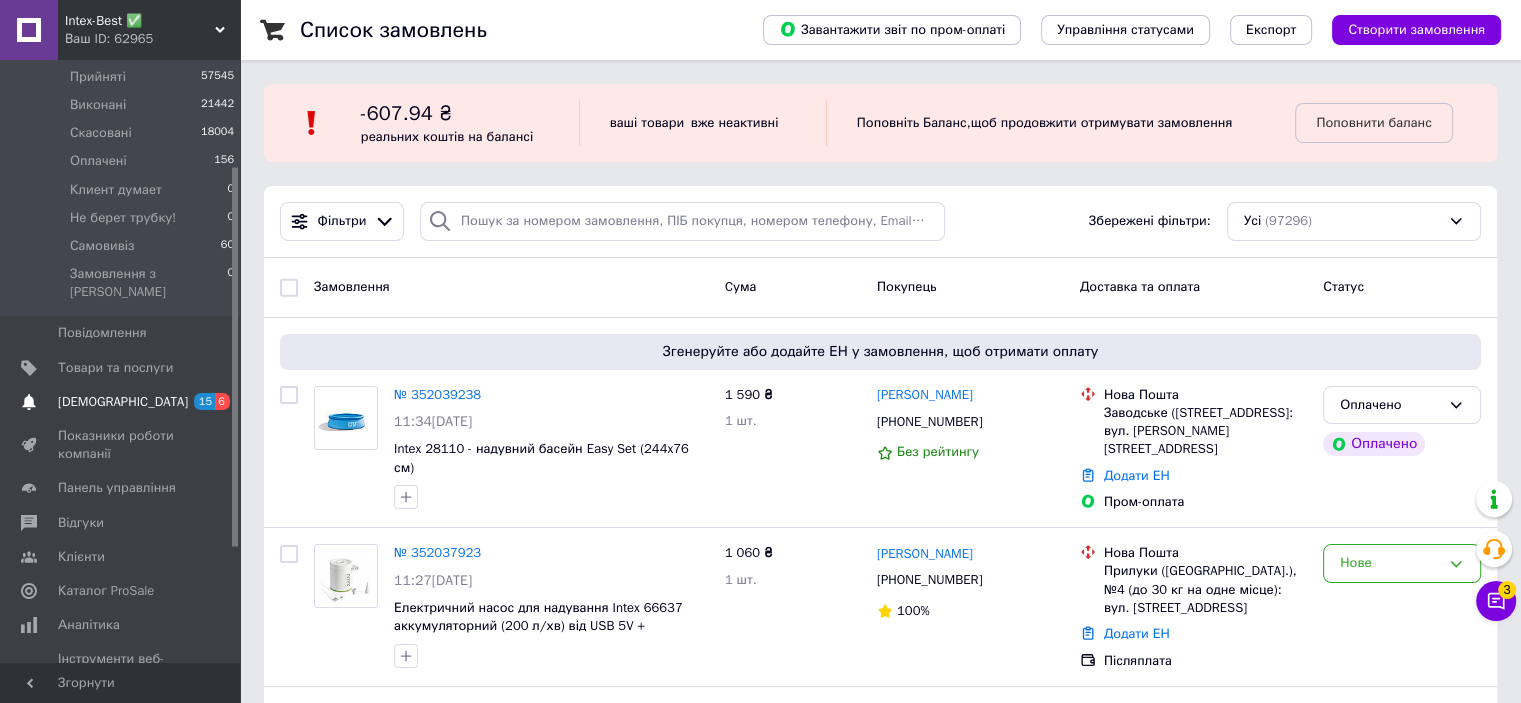 click on "Сповіщення 15 6" at bounding box center (123, 402) 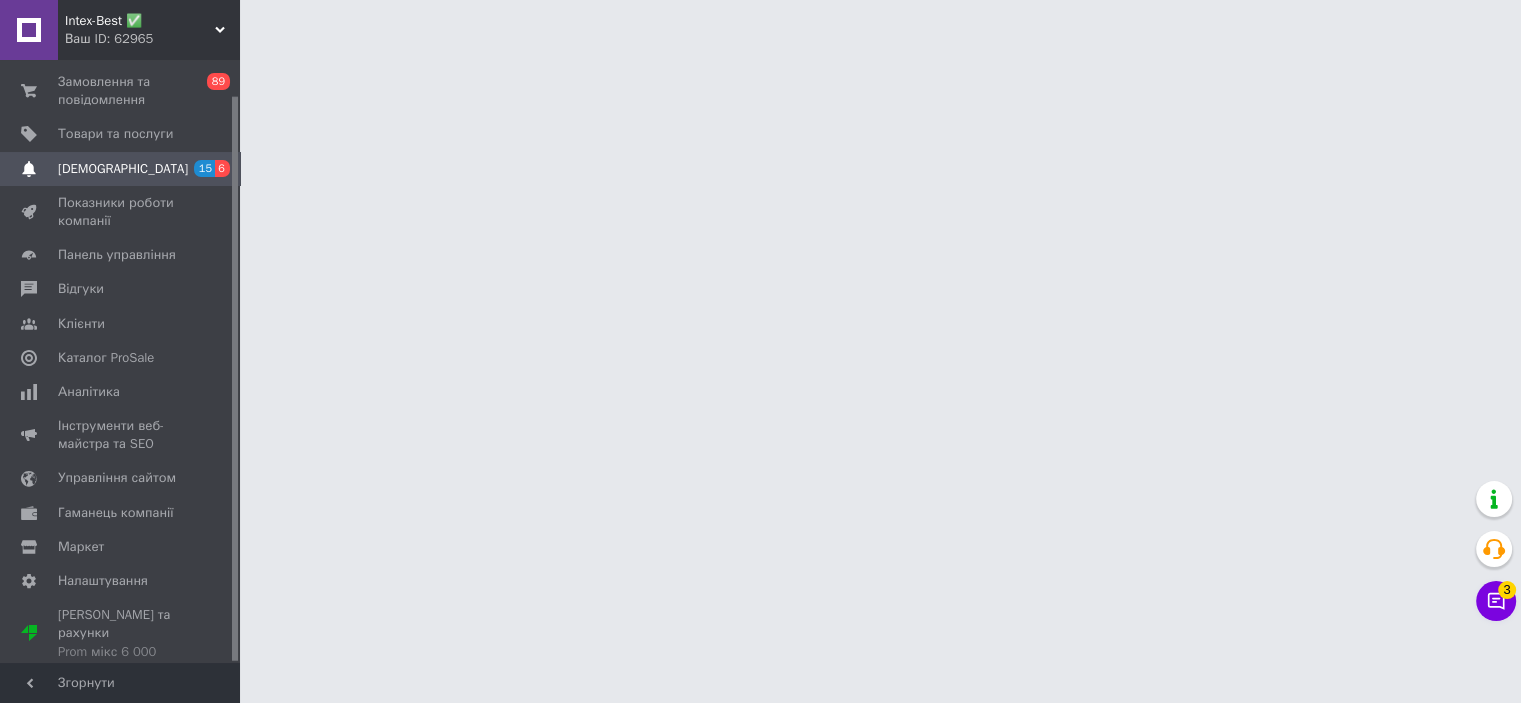 scroll, scrollTop: 37, scrollLeft: 0, axis: vertical 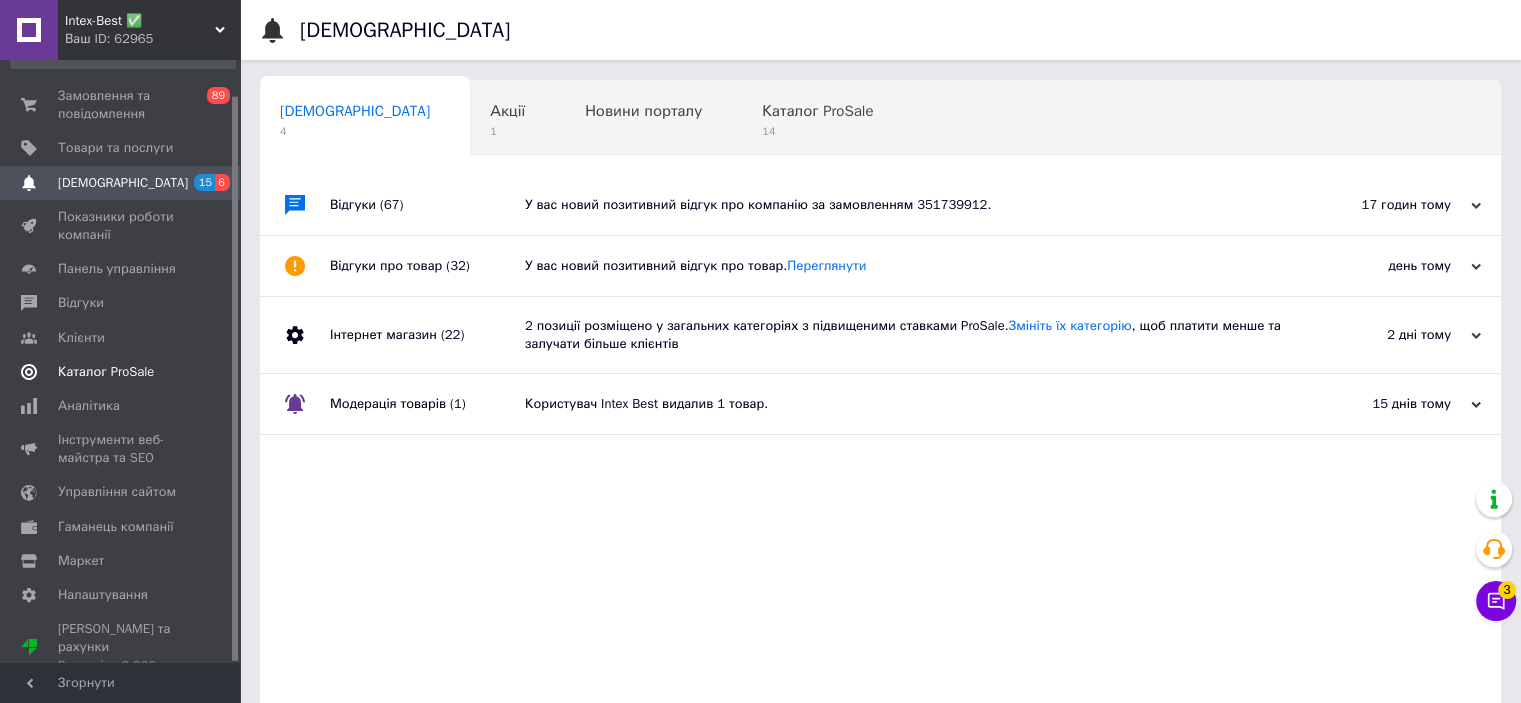 click on "Каталог ProSale" at bounding box center [106, 372] 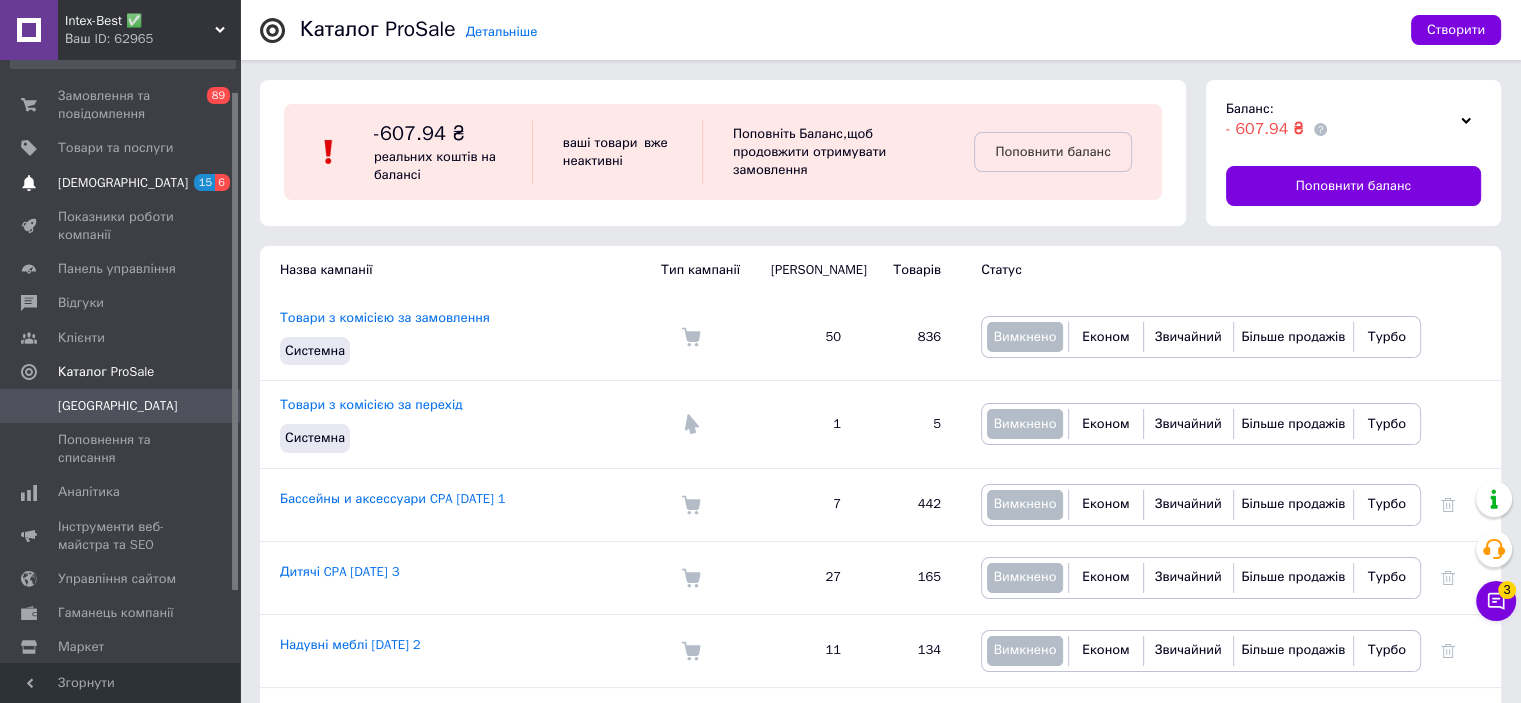 click on "[DEMOGRAPHIC_DATA]" at bounding box center [123, 183] 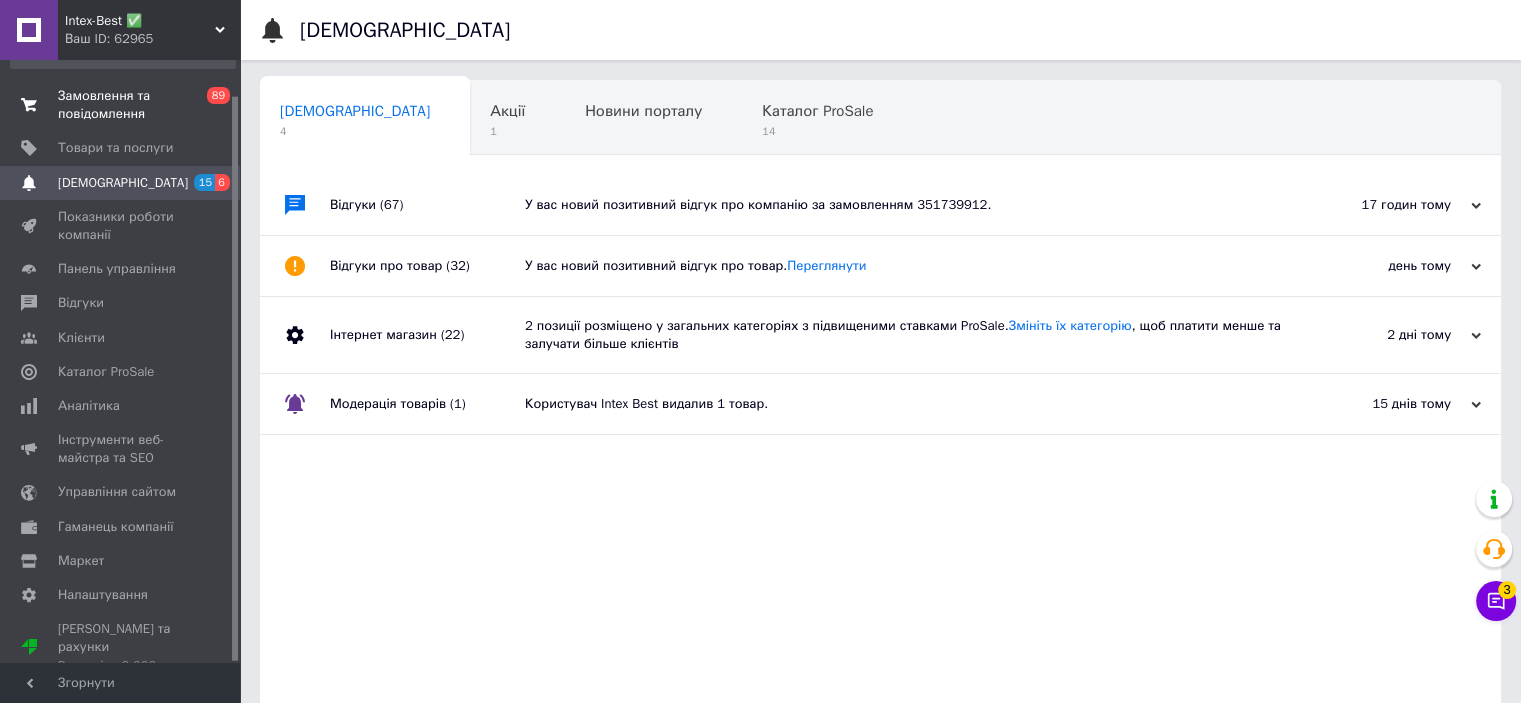 click on "Замовлення та повідомлення" at bounding box center (121, 105) 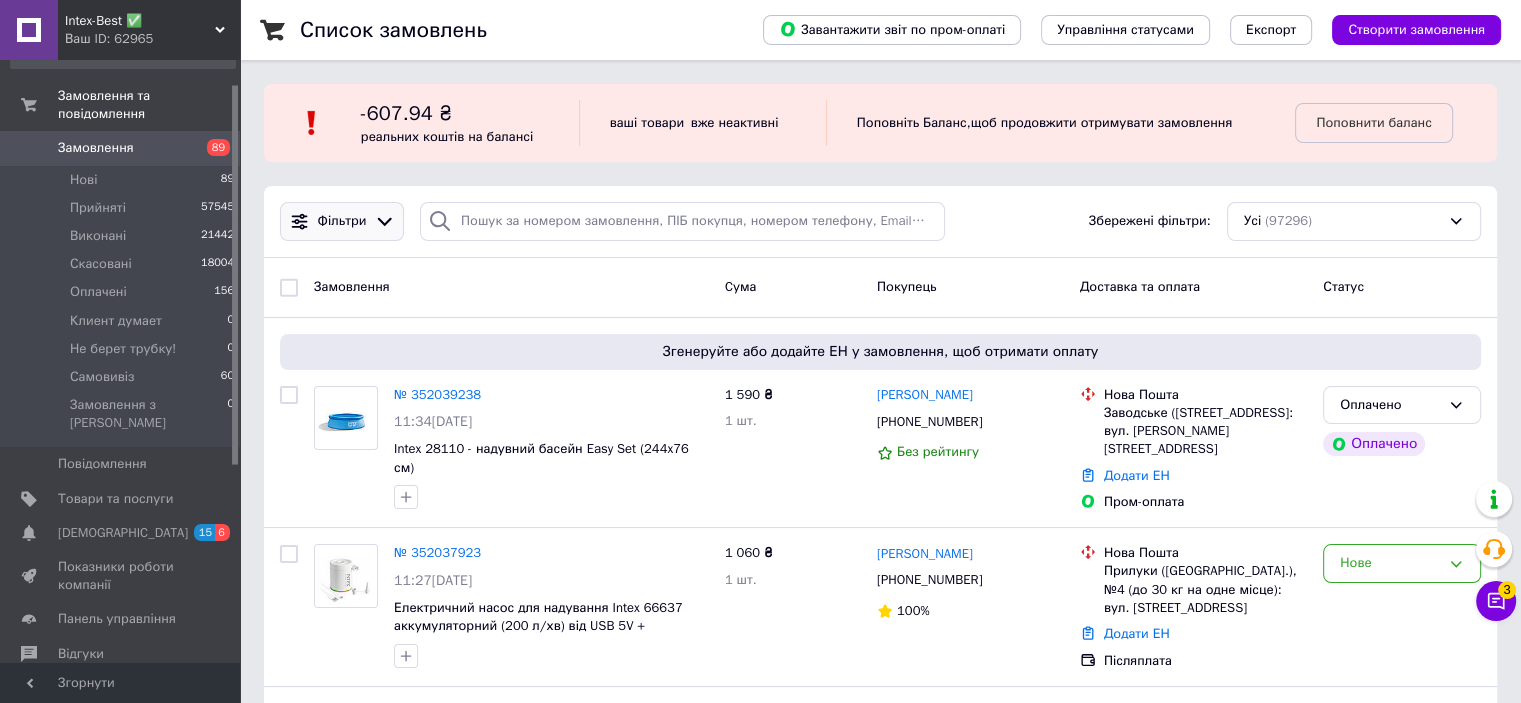 click 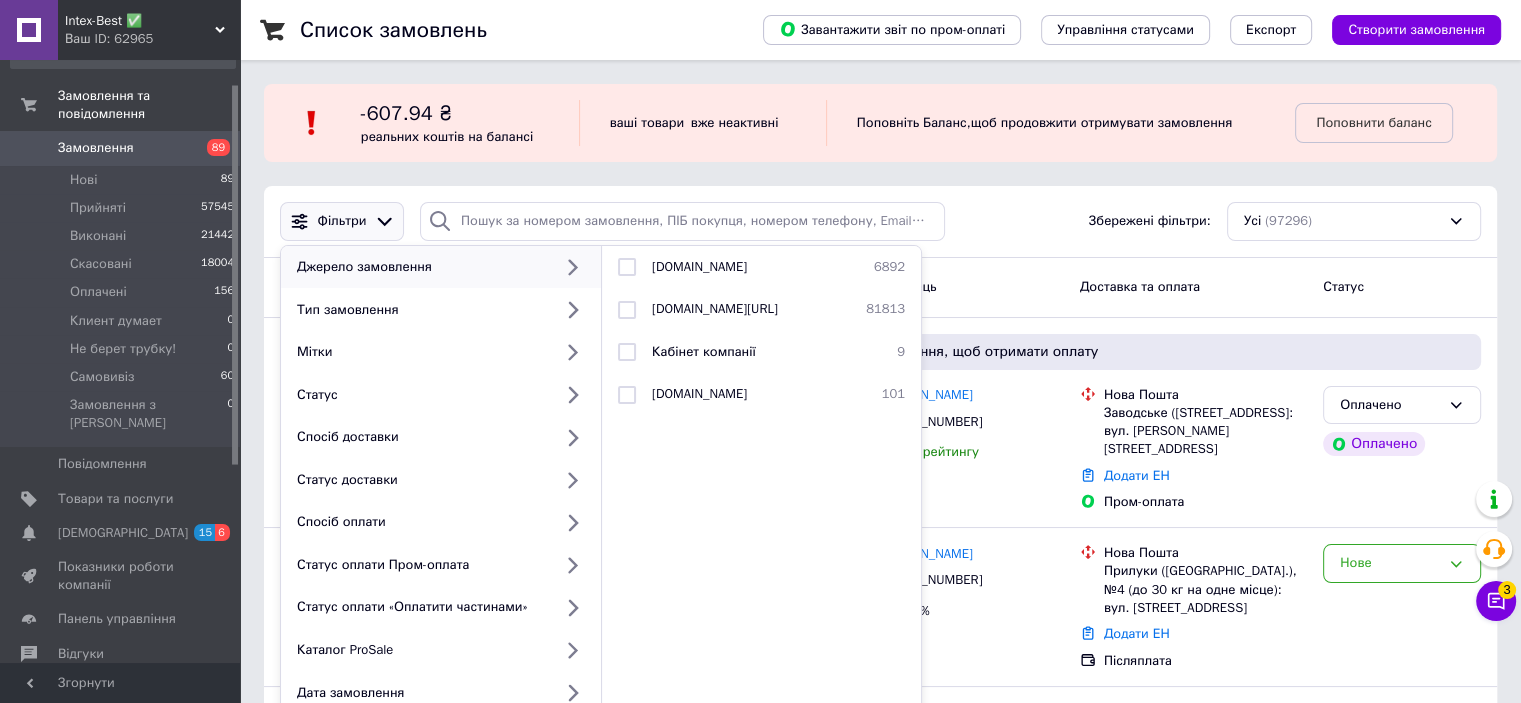 click on "Фільтри Джерело замовлення Тип замовлення Мітки Статус Спосіб доставки Статус доставки Спосіб оплати Статус оплати Пром-оплата Статус оплати «Оплатити частинами» Каталог ProSale Дата замовлення Товар в замовленні Фіскальні чеки Успішні замовлення Prom.ua 6892 intex-best.com.ua/ua 81813 Кабінет компанії 9 bigl.ua 101 Обрано (0) Очистити все Зберегти фільтр Застосувати Збережені фільтри: Усі (97296)" at bounding box center (880, 222) 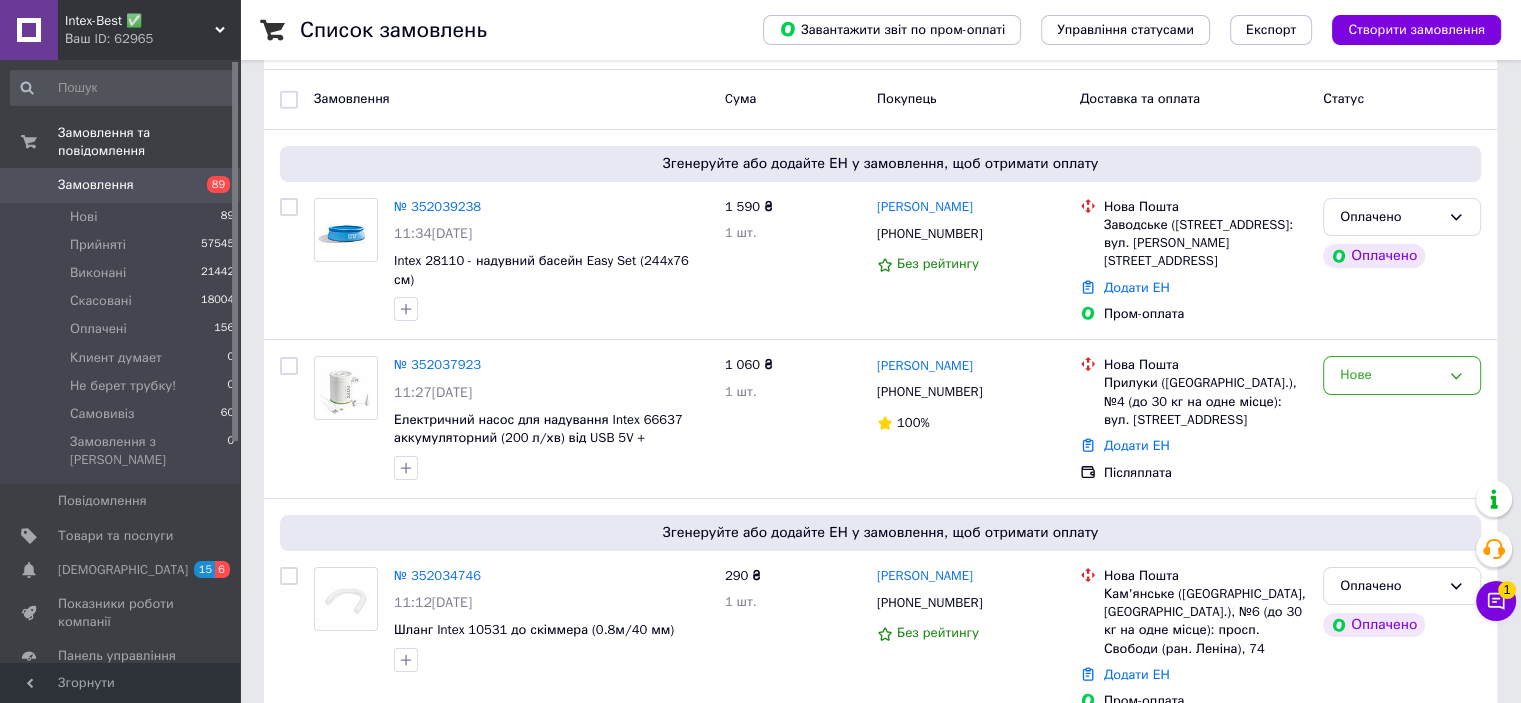 scroll, scrollTop: 236, scrollLeft: 0, axis: vertical 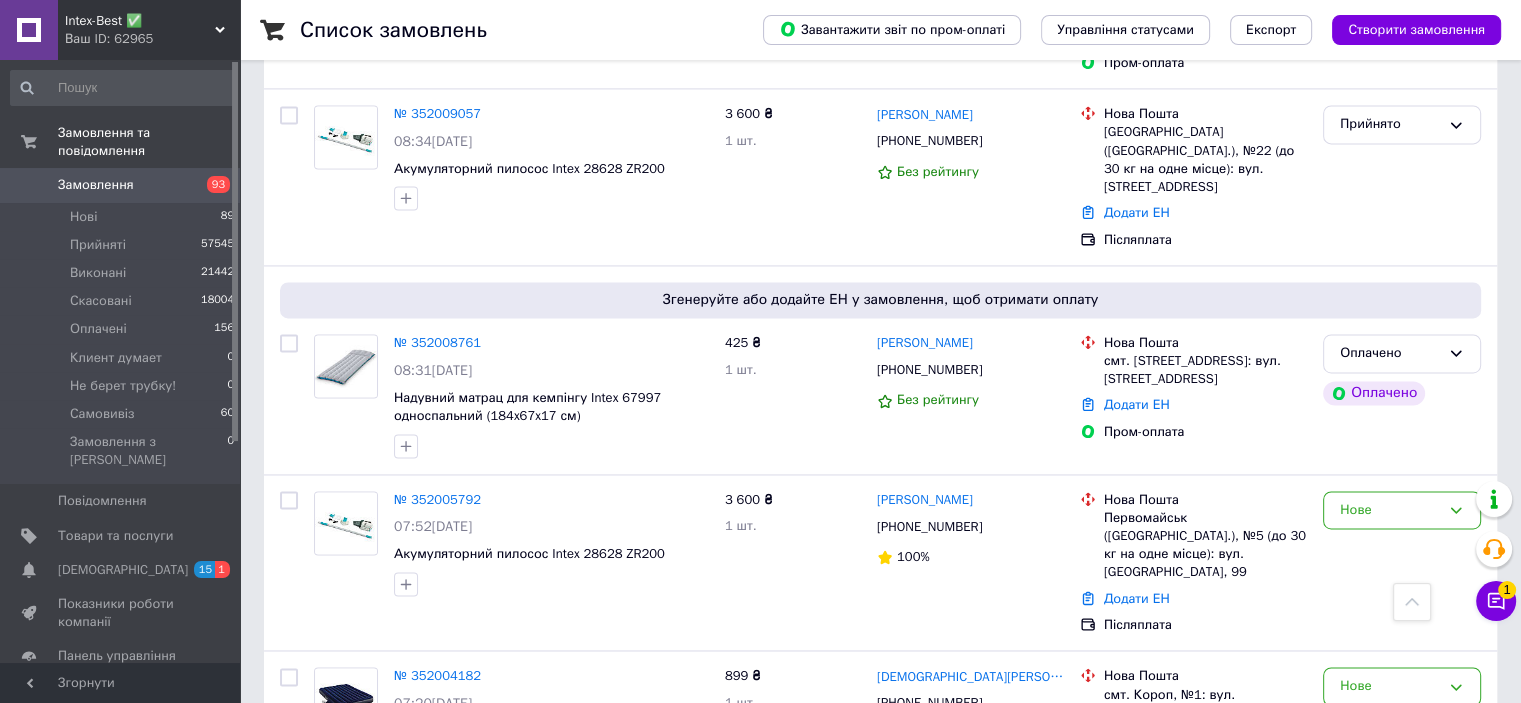 click on "2" at bounding box center [327, 852] 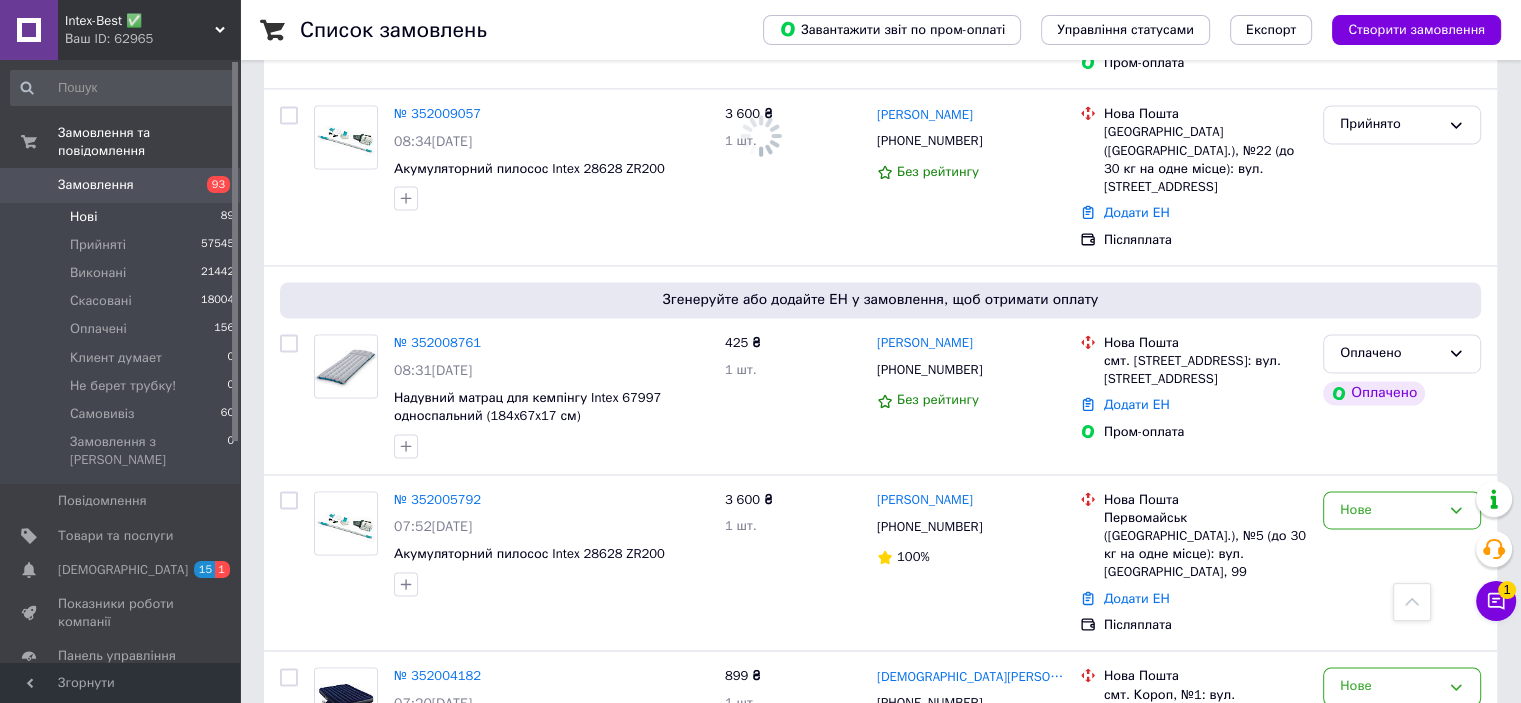 click on "Нові 89" at bounding box center (123, 217) 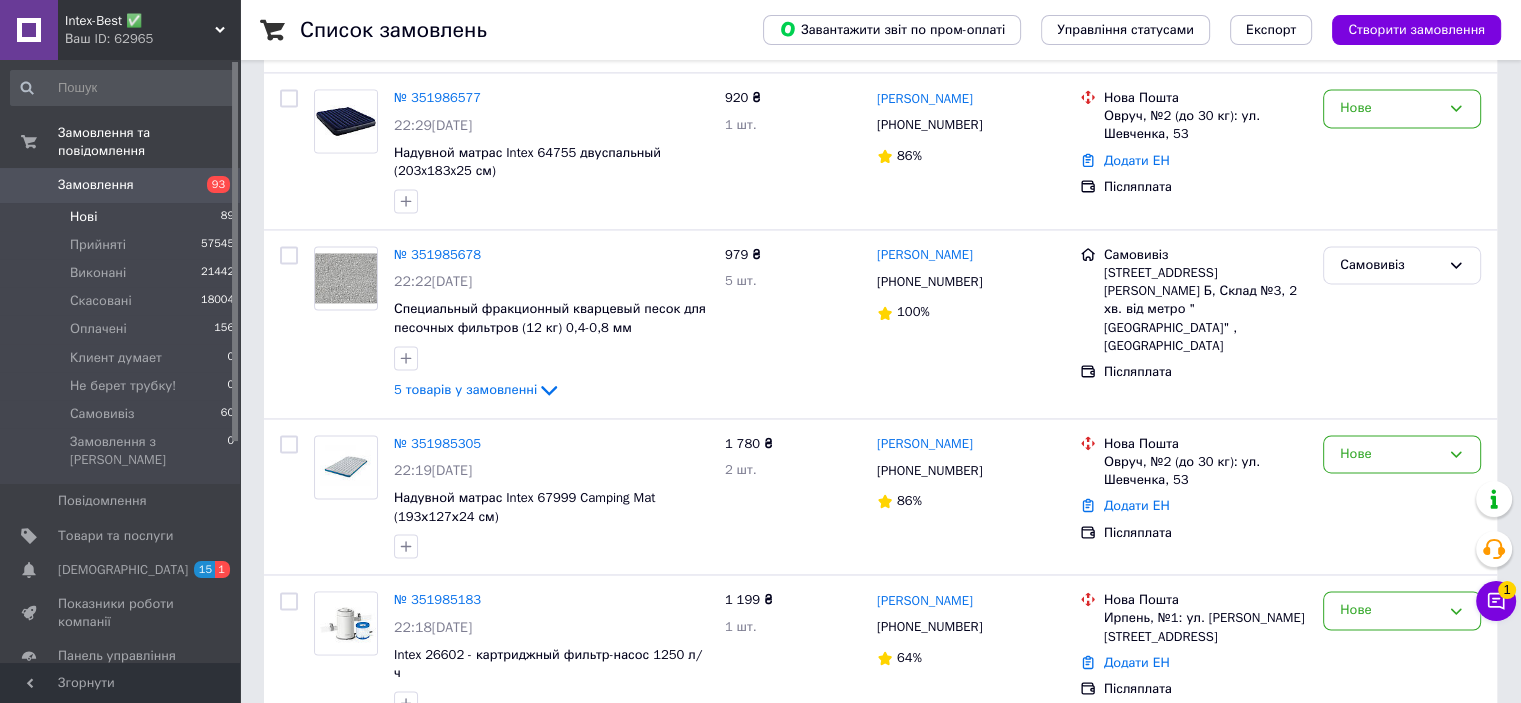 scroll, scrollTop: 0, scrollLeft: 0, axis: both 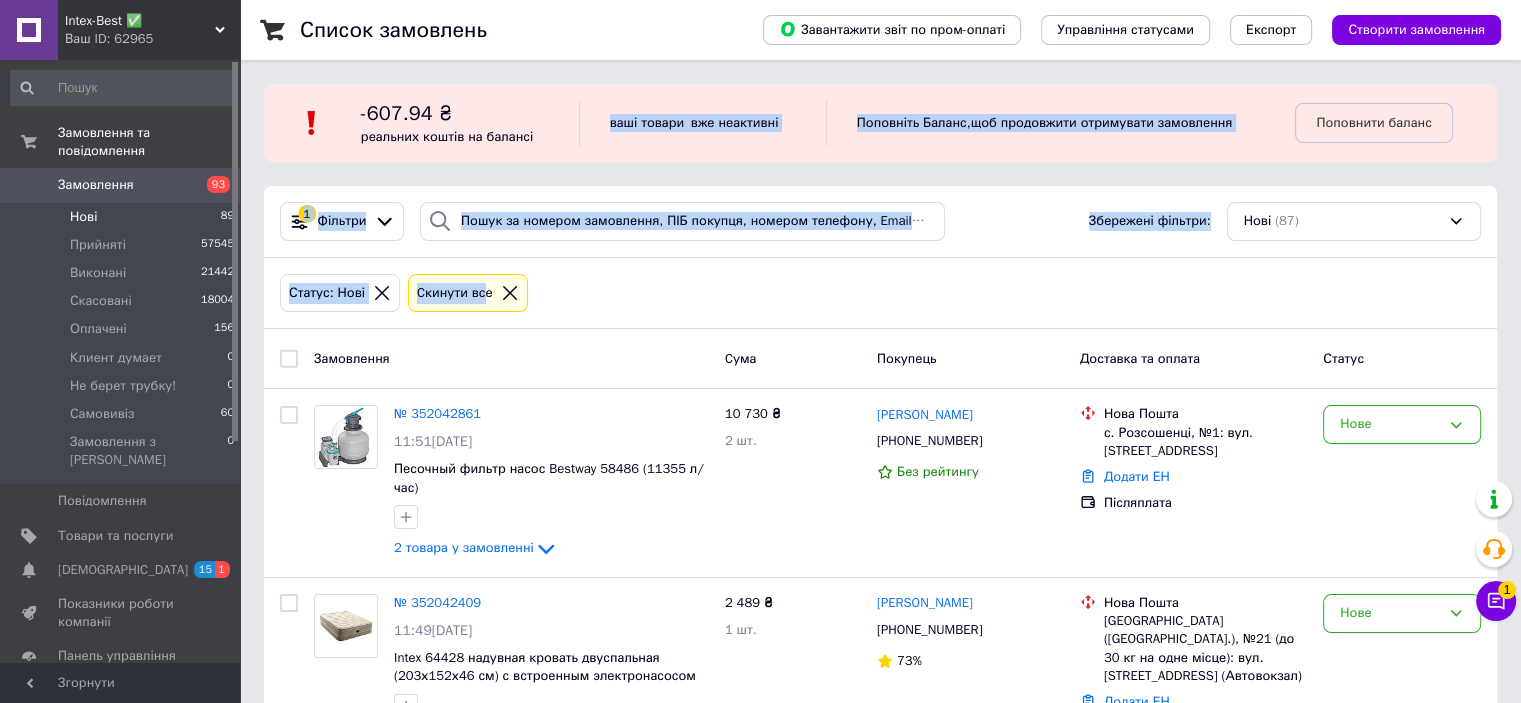 drag, startPoint x: 475, startPoint y: 322, endPoint x: 552, endPoint y: 135, distance: 202.23254 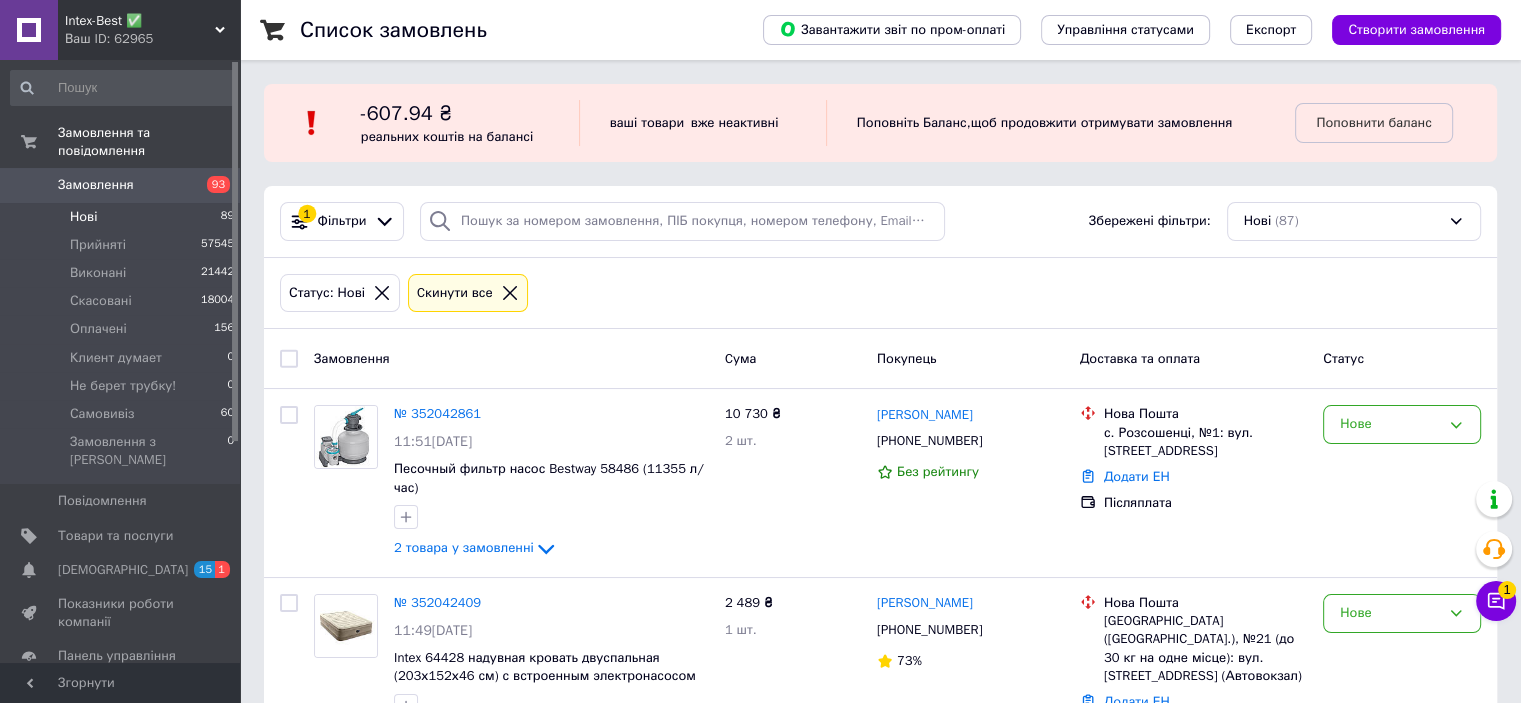 click on "Список замовлень   Завантажити звіт по пром-оплаті Управління статусами Експорт Створити замовлення -607.94 ₴ реальних коштів на балансі ваші товари   вже неактивні Поповніть Баланс ,  щоб продовжити отримувати замовлення Поповнити баланс 1 Фільтри Збережені фільтри: Нові (87) Статус: Нові Cкинути все Замовлення Cума Покупець Доставка та оплата Статус № 352042861 11:51, 10.07.2025 Песочный фильтр насос Bestway 58486 (11355 л/час) 2 товара у замовленні 10 730 ₴ 2 шт. Сергій Фастовець +380660630510 Без рейтингу Нова Пошта с. Розсошенці, №1: вул. Кременчуцька, 8 Додати ЕН Післяплата Нове 2 489 ₴" at bounding box center [880, 1881] 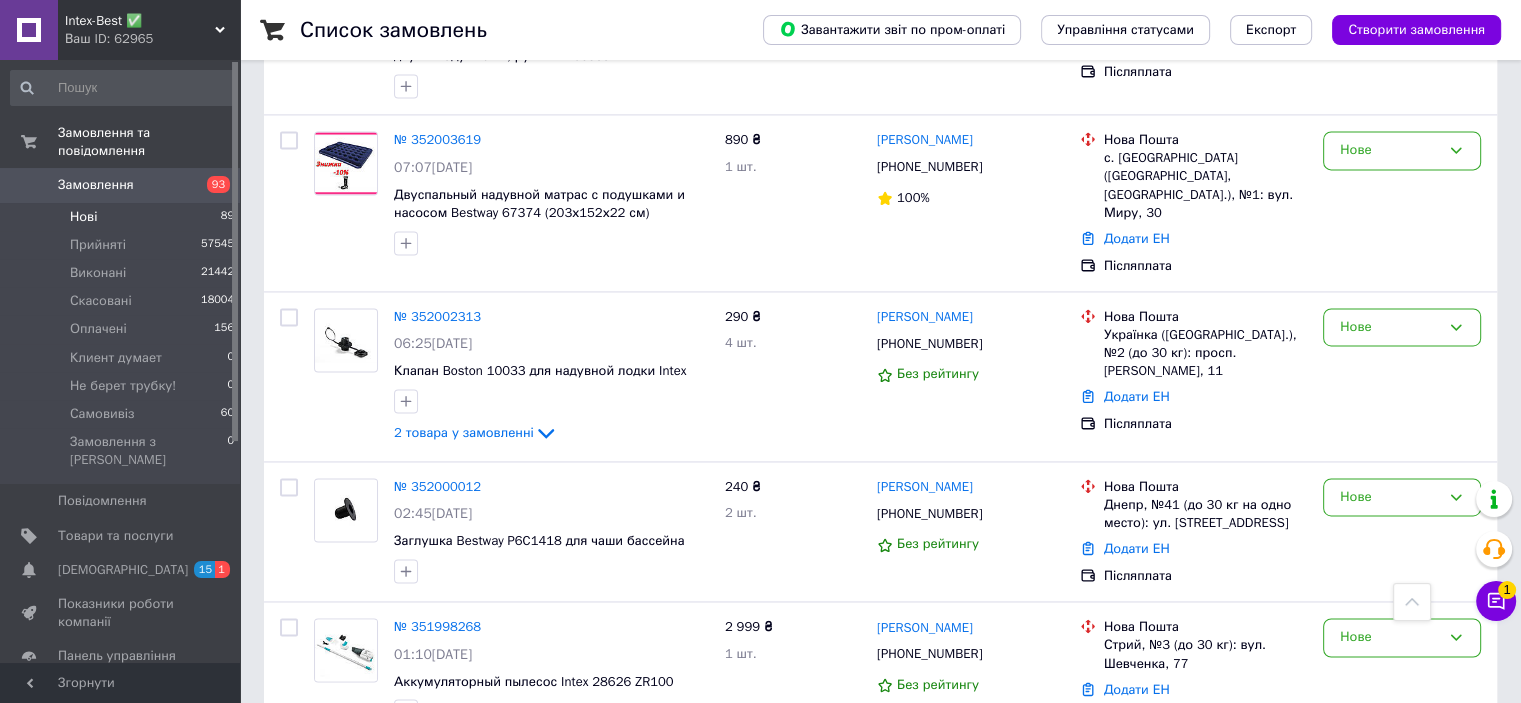 scroll, scrollTop: 2936, scrollLeft: 0, axis: vertical 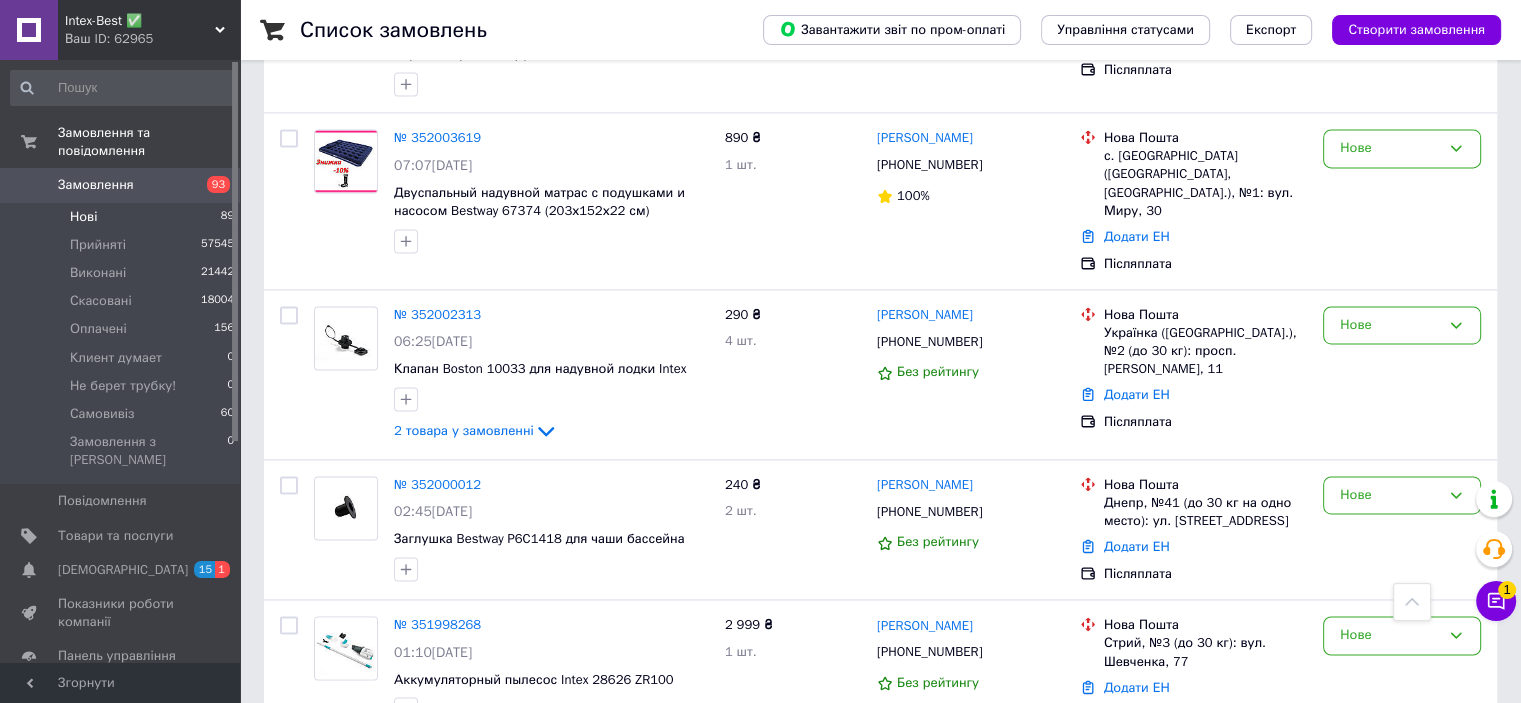 click on "2" at bounding box center (327, 785) 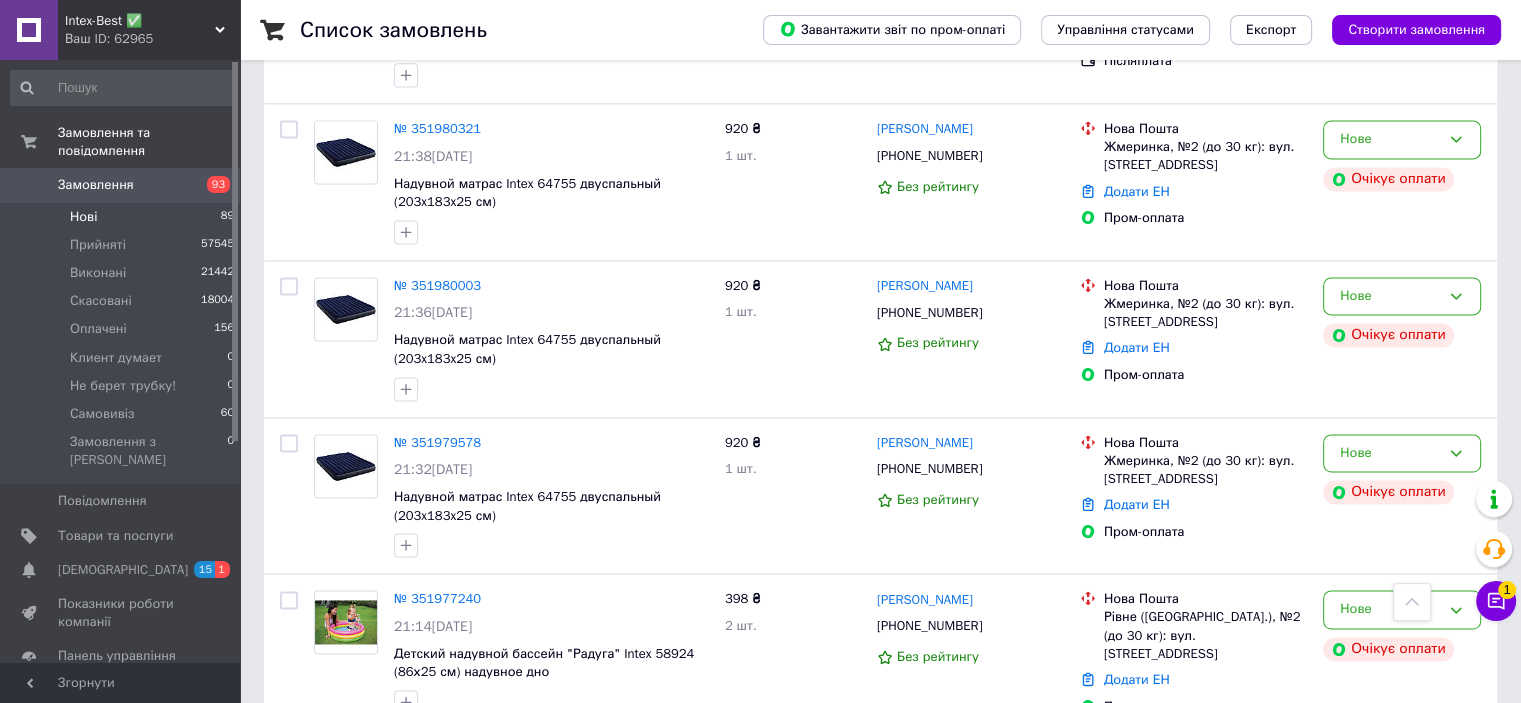 scroll, scrollTop: 2816, scrollLeft: 0, axis: vertical 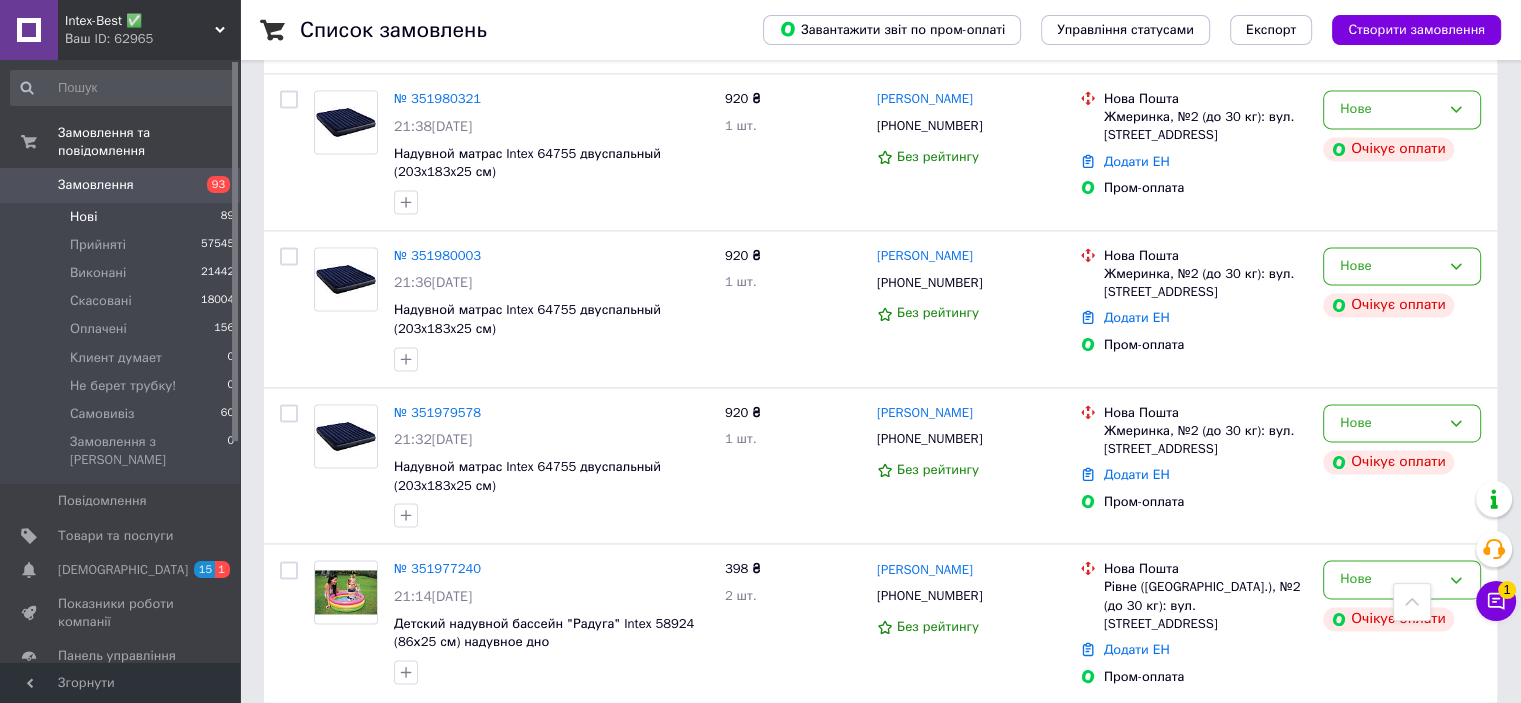 click on "3" at bounding box center [494, 747] 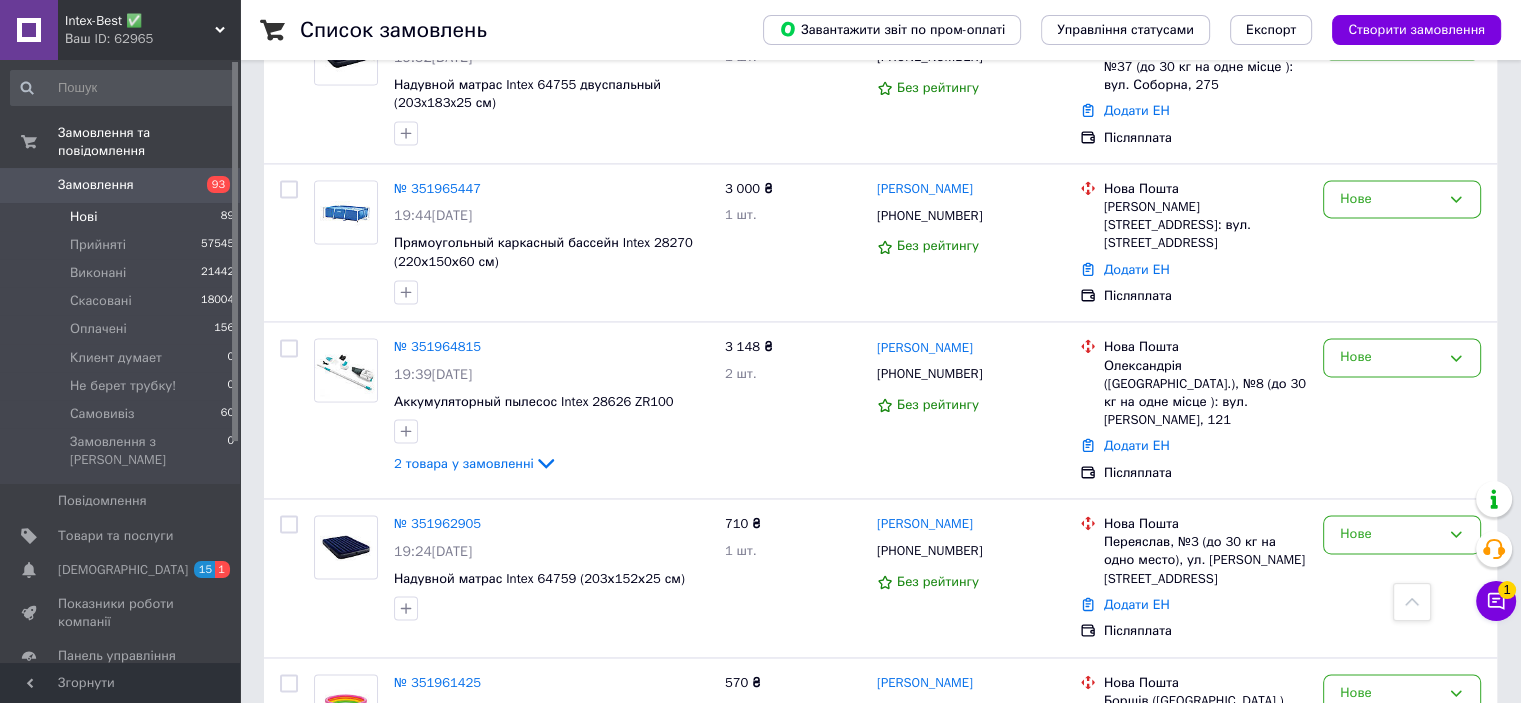 scroll, scrollTop: 2963, scrollLeft: 0, axis: vertical 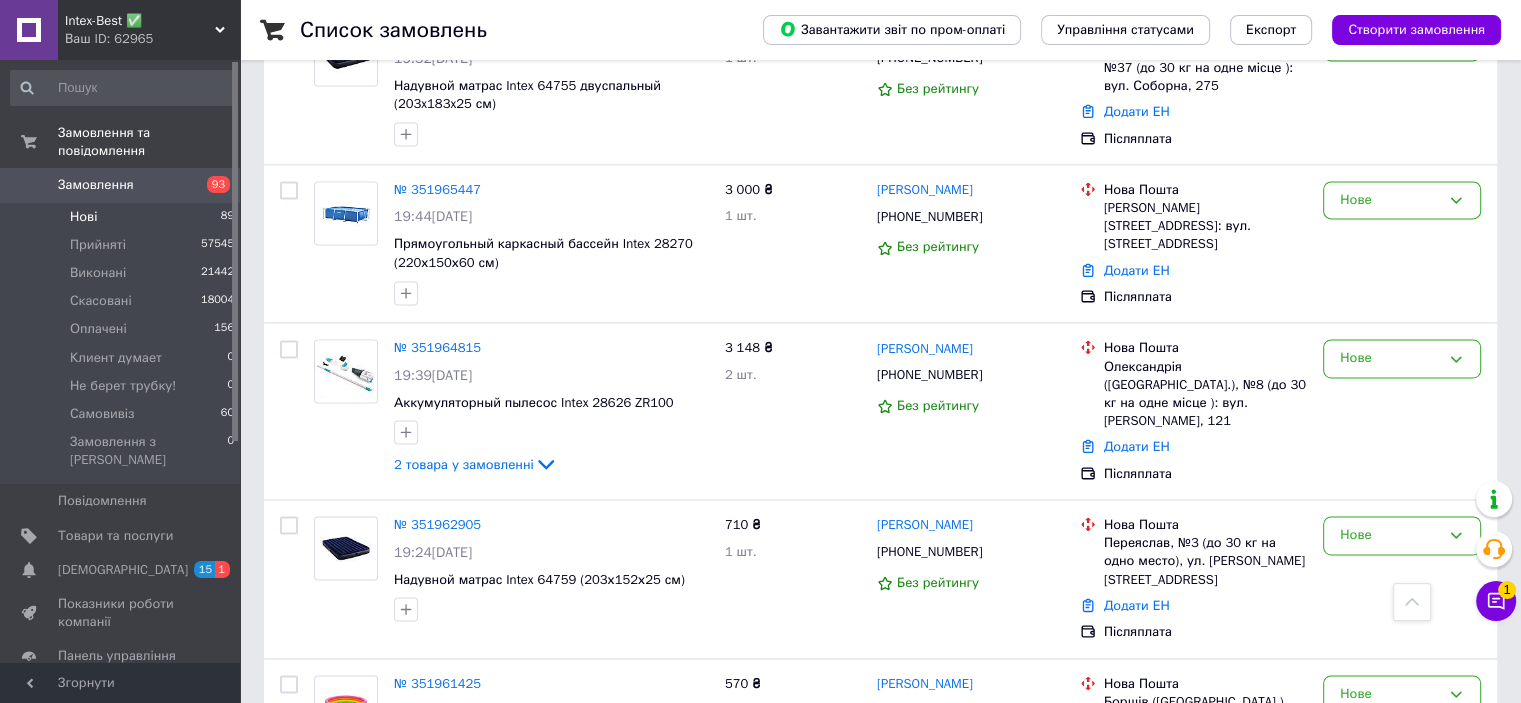 click on "4" at bounding box center [539, 861] 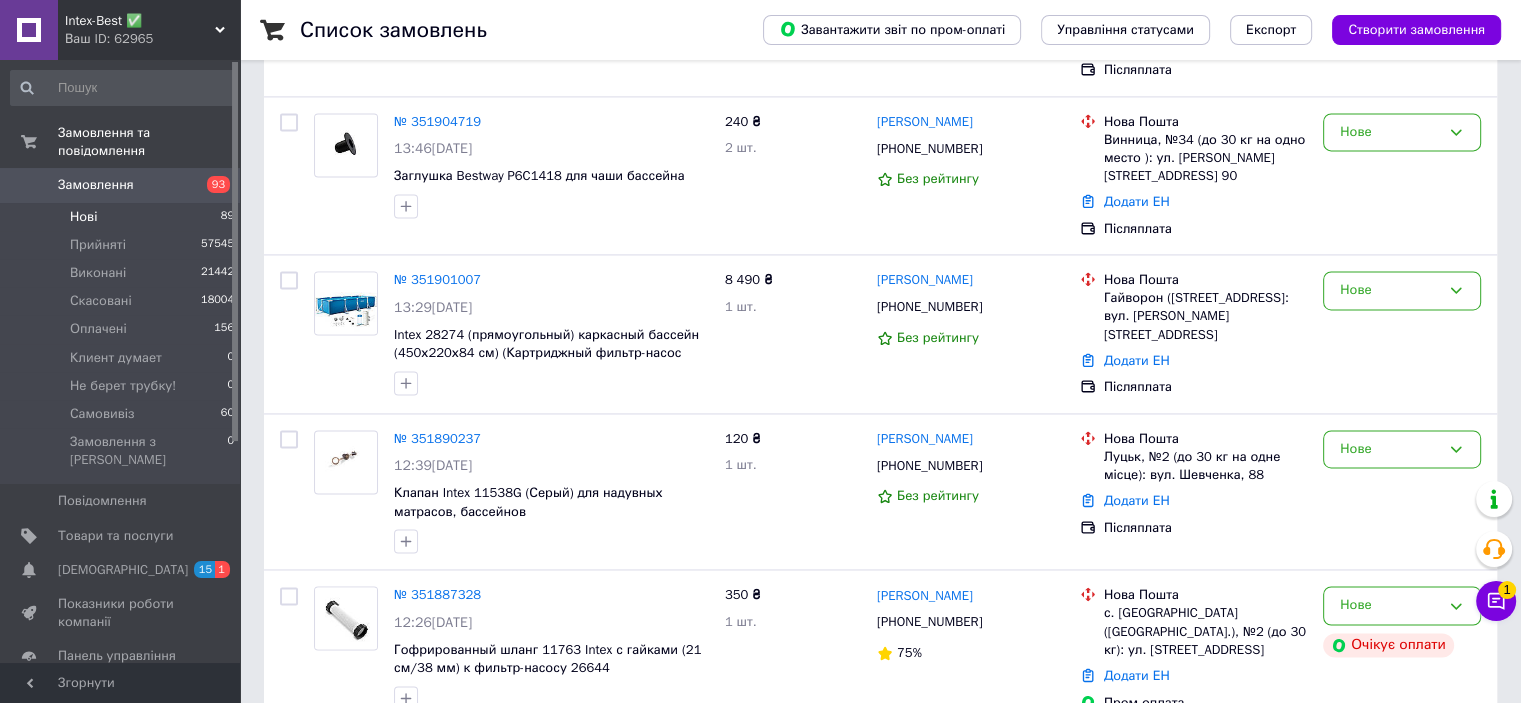 scroll, scrollTop: 0, scrollLeft: 0, axis: both 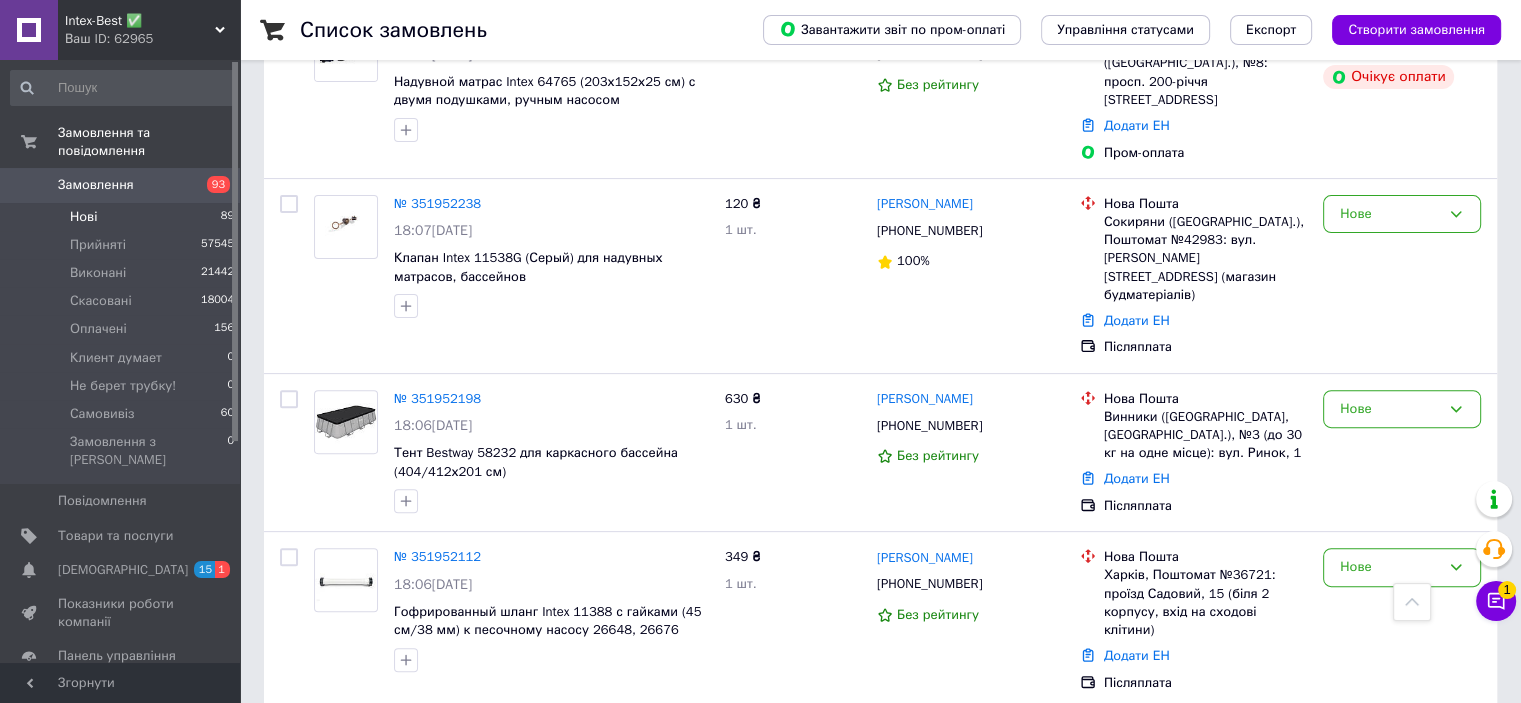 click on "17:31, 09.07.2025" at bounding box center (551, 761) 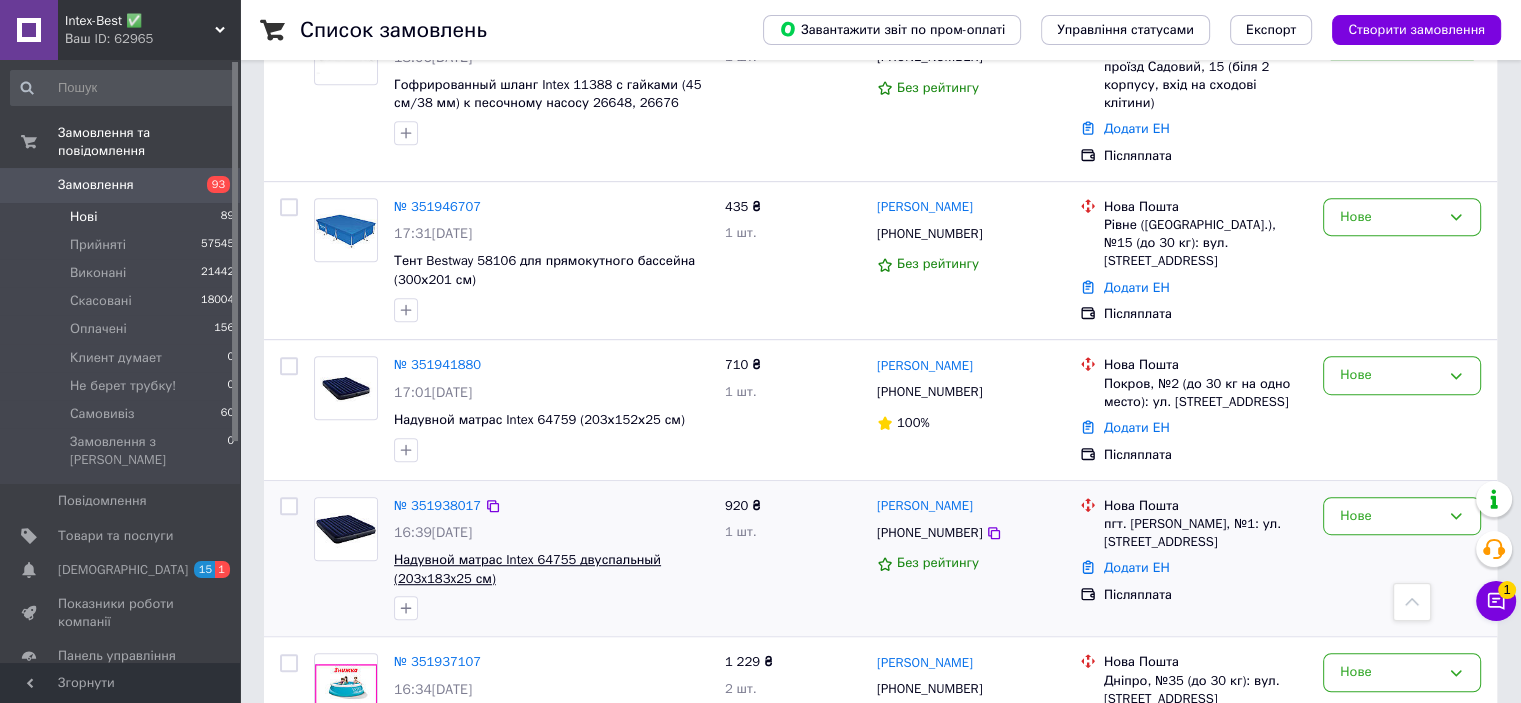 click at bounding box center [551, 765] 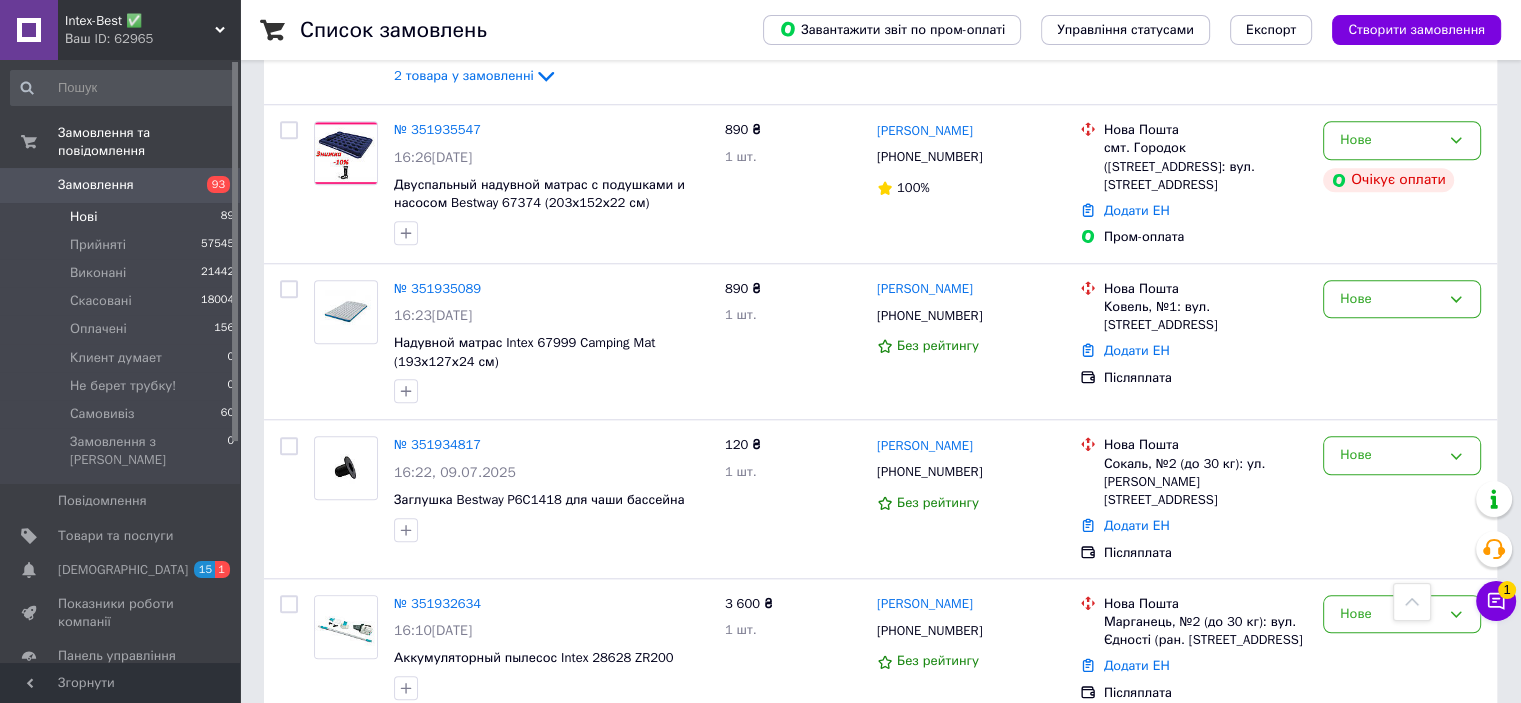 click on "№ 351927262 15:42, 09.07.2025 Надувной матрас Intex 64143 двуспальный (203х152х25 см)" at bounding box center (551, 797) 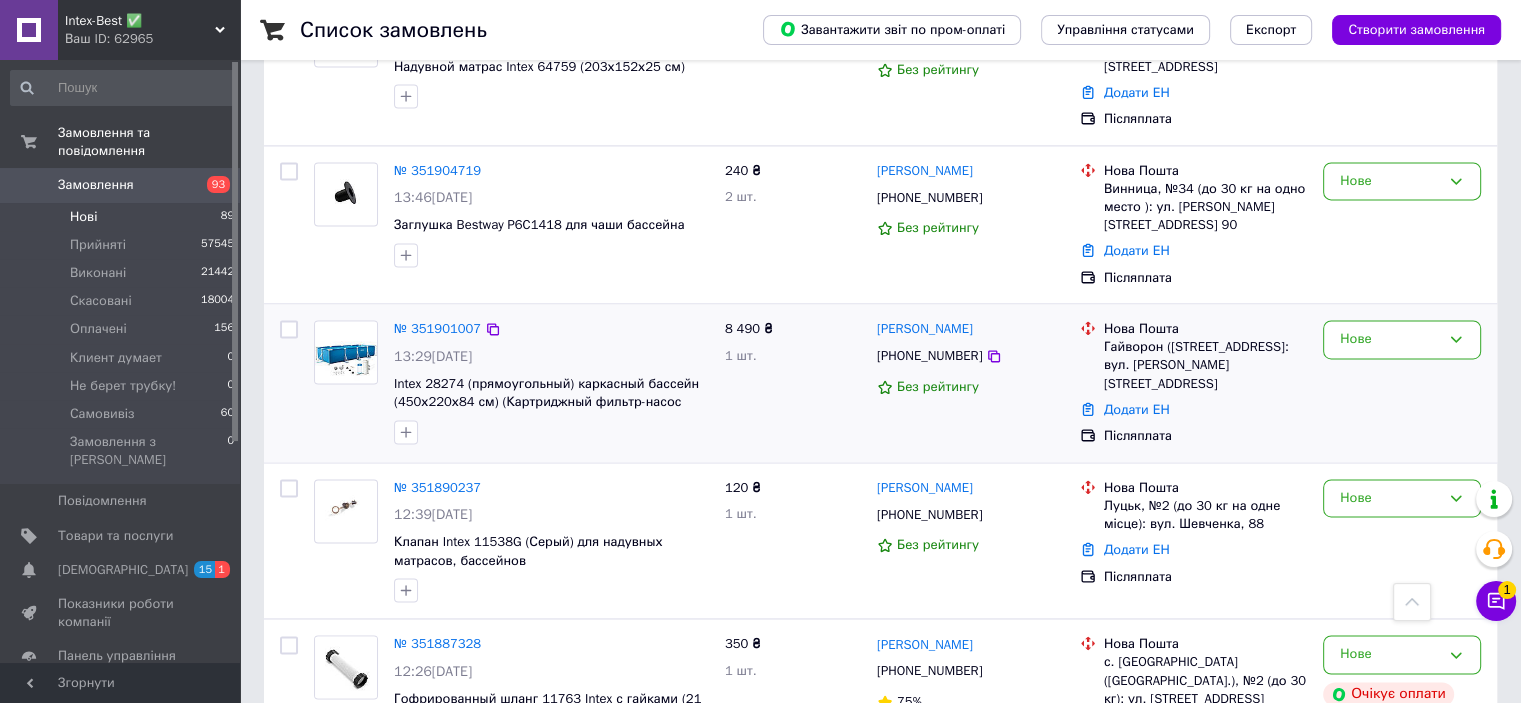 scroll, scrollTop: 2920, scrollLeft: 0, axis: vertical 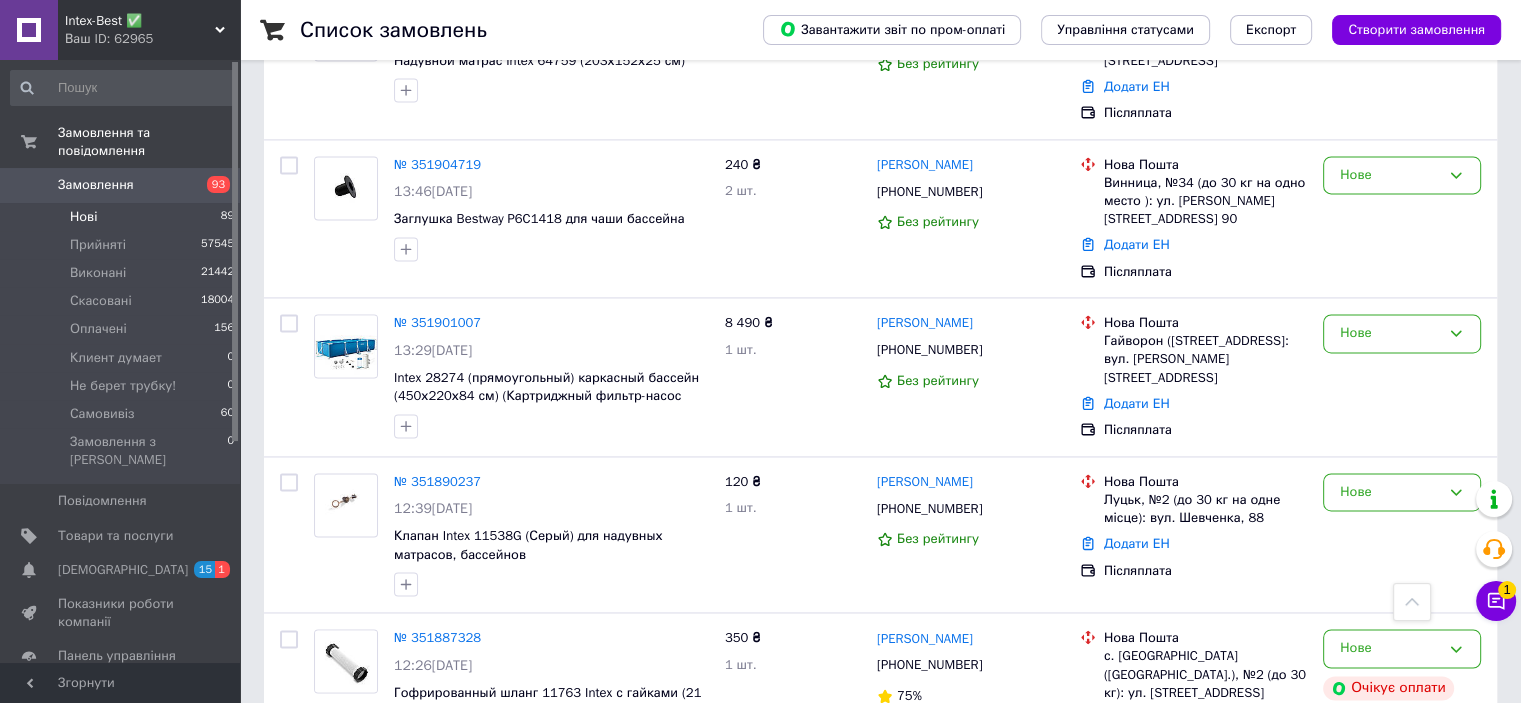 click on "5" at bounding box center (584, 816) 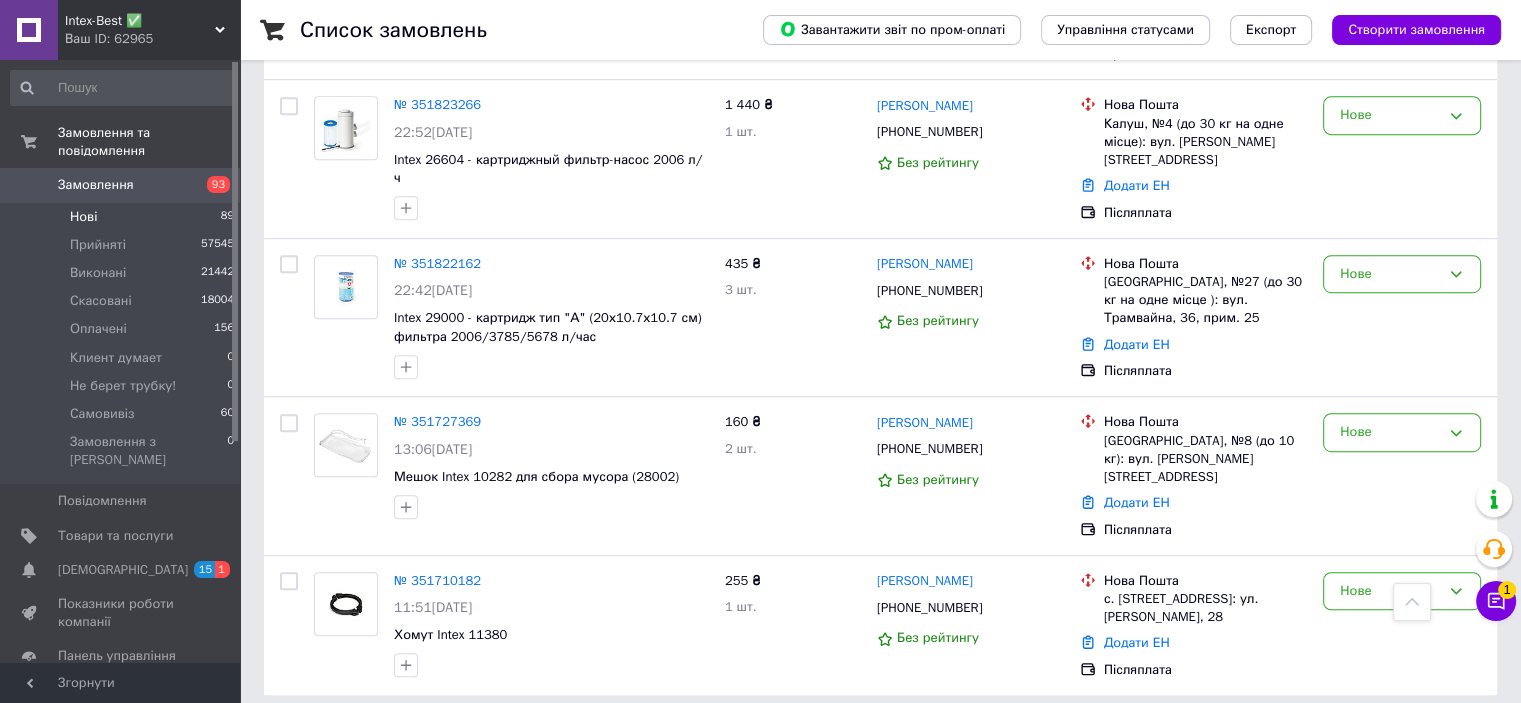 scroll, scrollTop: 1172, scrollLeft: 0, axis: vertical 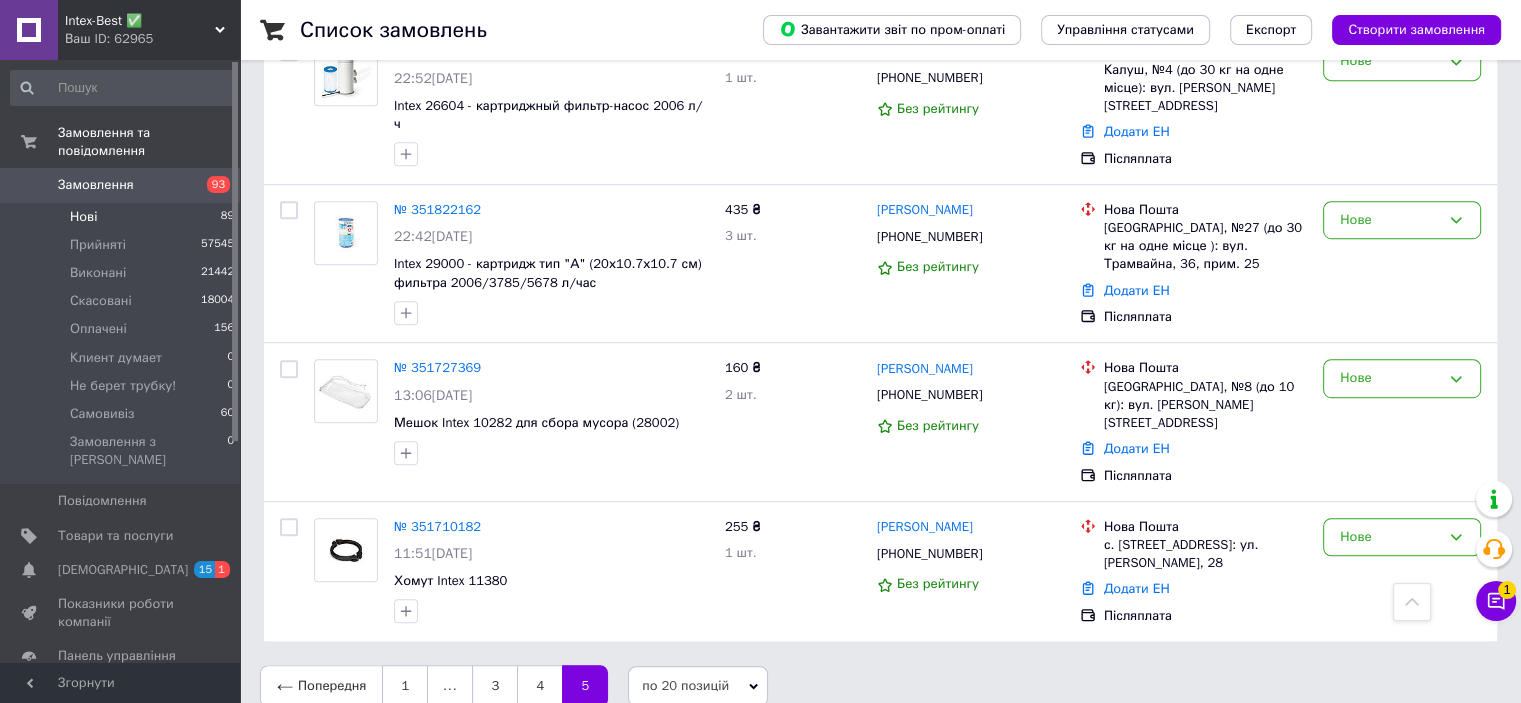 click on "5" at bounding box center (585, 686) 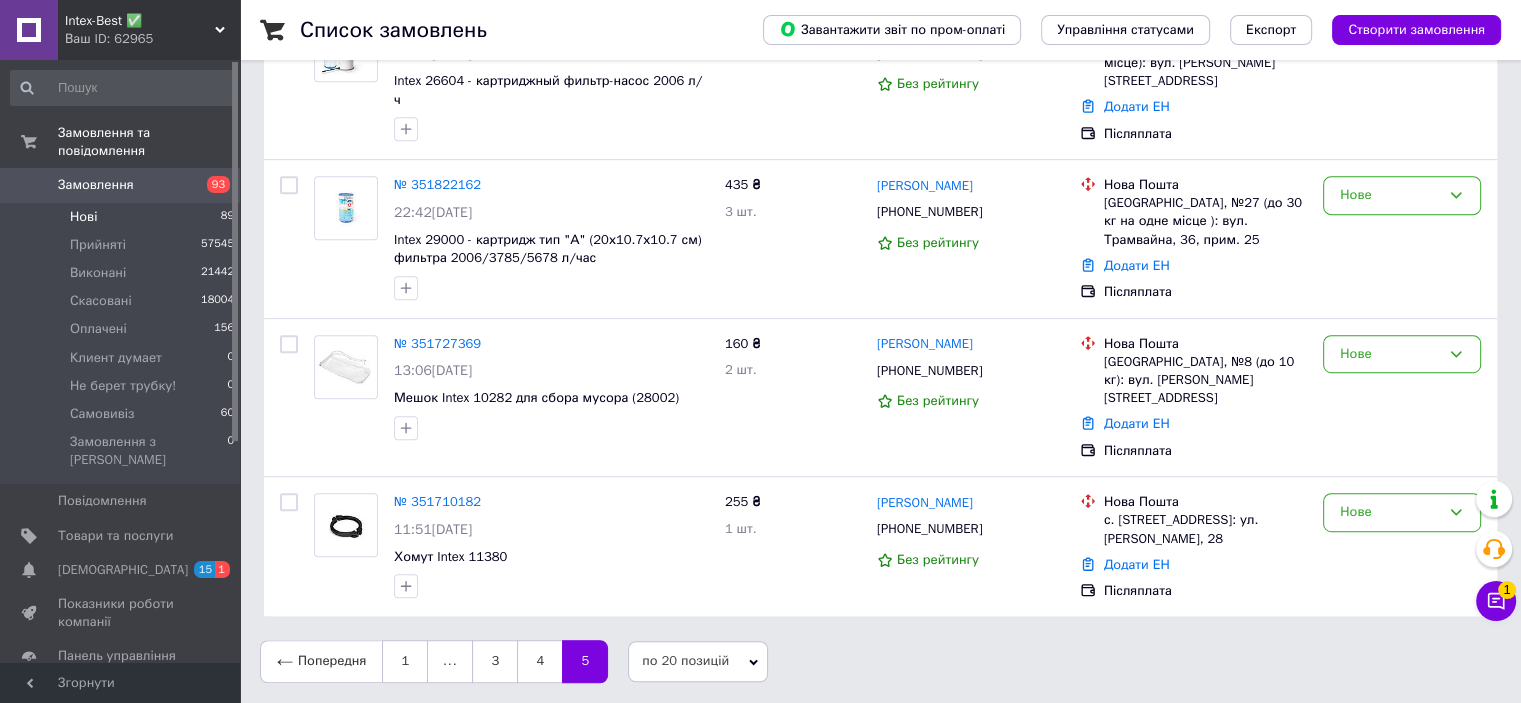 scroll, scrollTop: 0, scrollLeft: 0, axis: both 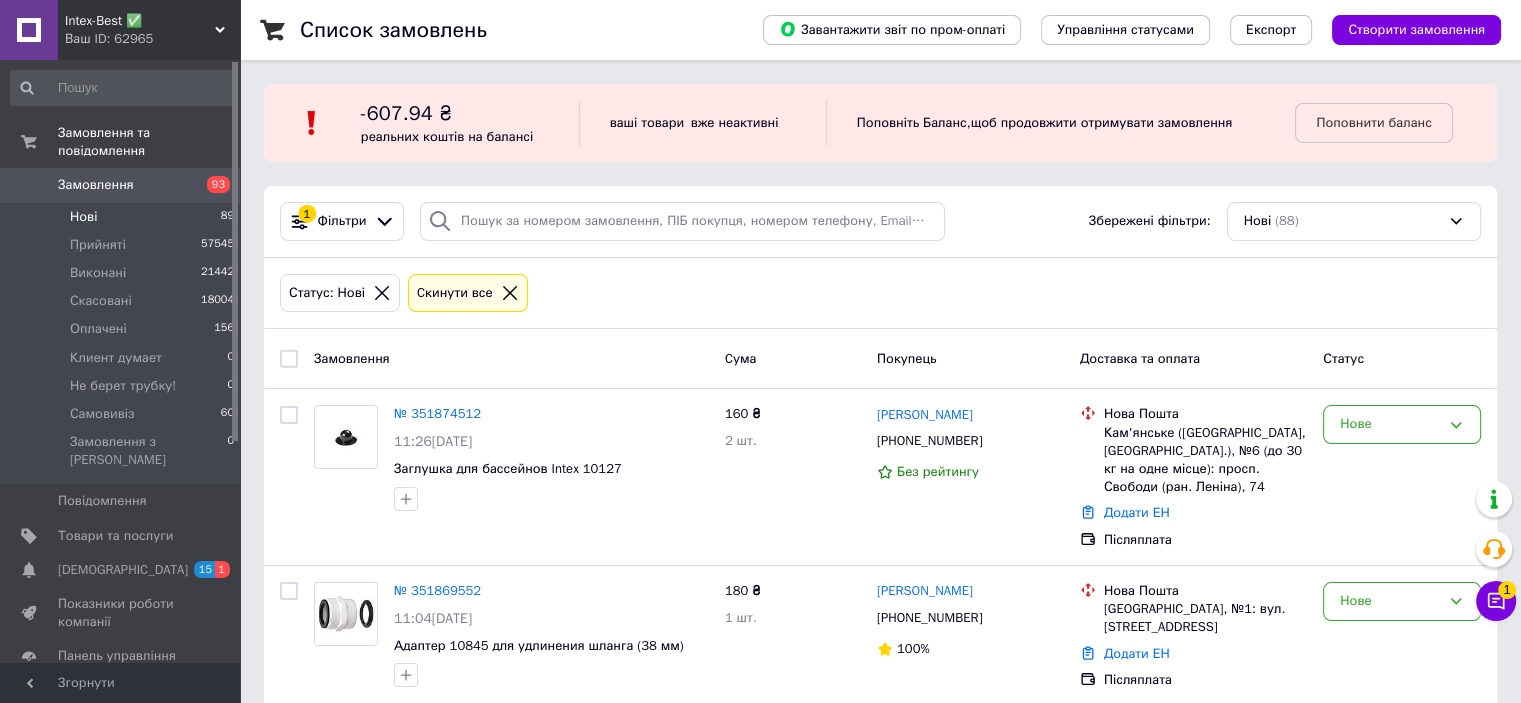 click on "Ваш ID: 62965" at bounding box center [152, 39] 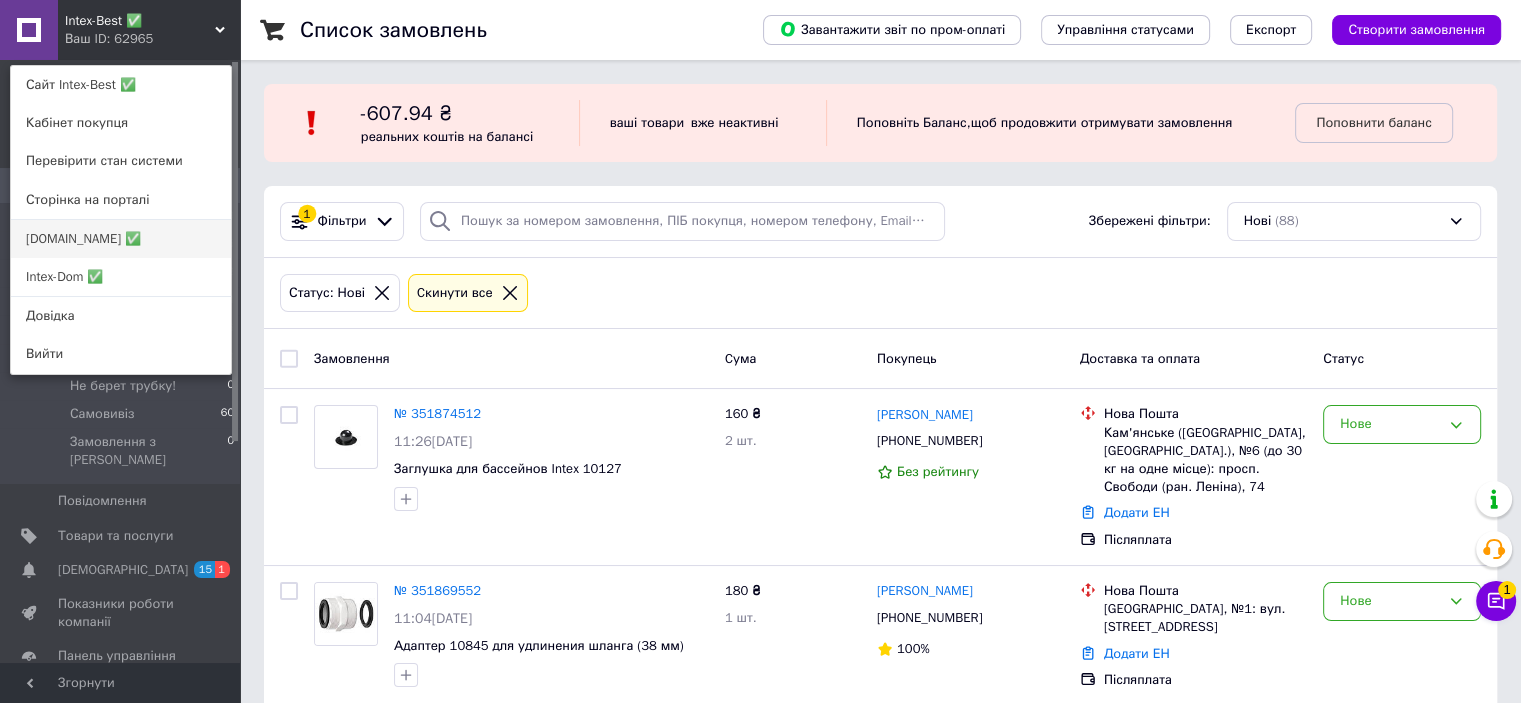 click on "[DOMAIN_NAME] ✅" at bounding box center (121, 239) 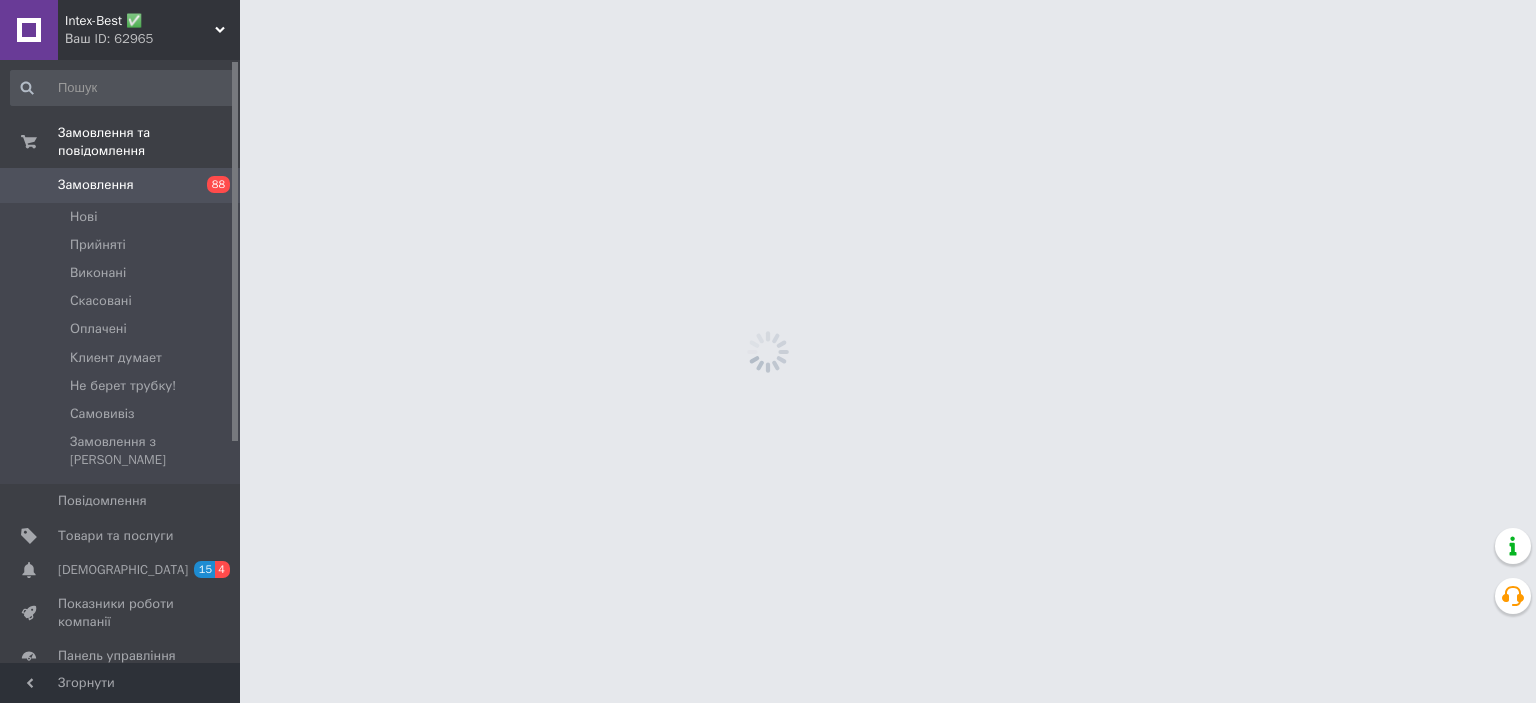 scroll, scrollTop: 0, scrollLeft: 0, axis: both 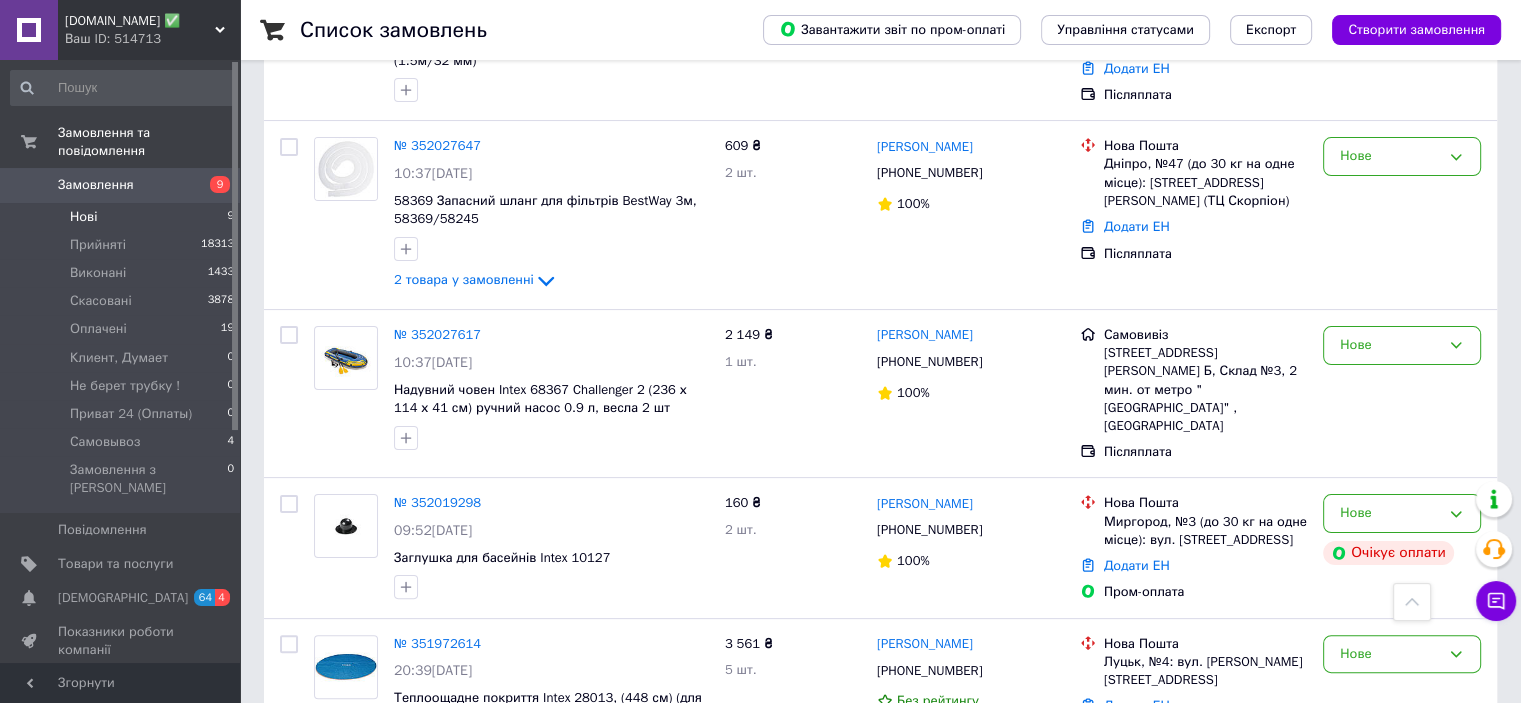 click on "Нові 9" at bounding box center (123, 217) 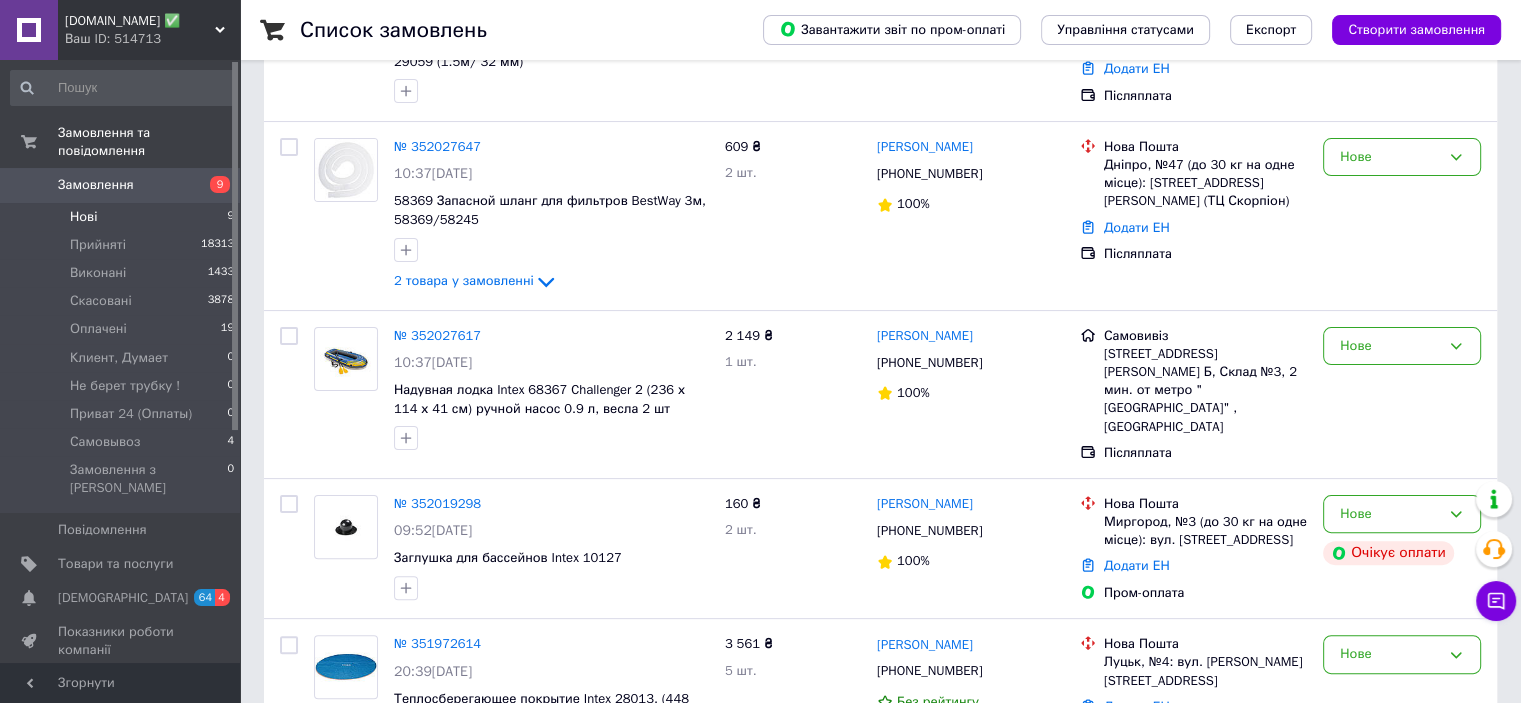scroll, scrollTop: 0, scrollLeft: 0, axis: both 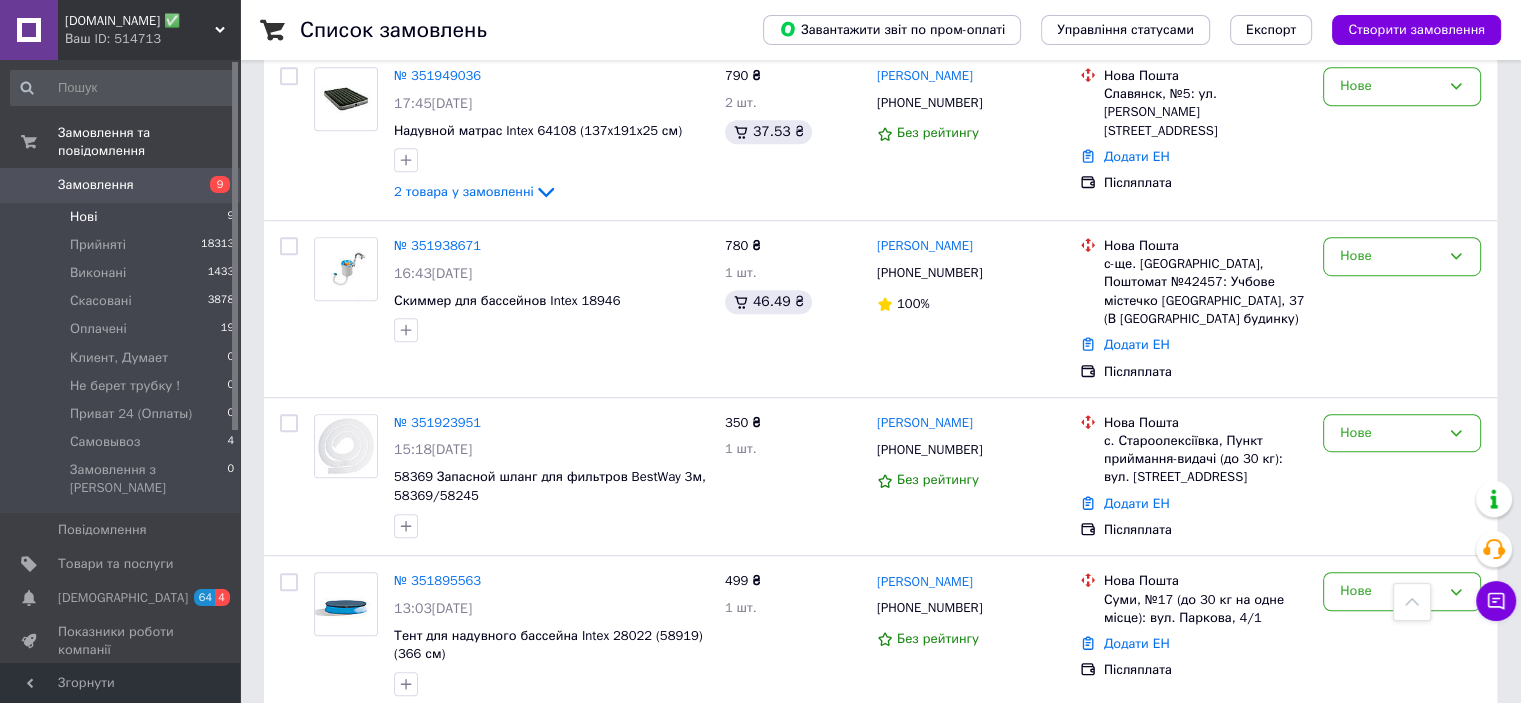 click on "№ 351923951 15:18, 09.07.2025 58369 Запасной шланг для фильтров BestWay 3м, 58369/58245 350 ₴ 1 шт. Алексей  Кравченко  +380984781112 Без рейтингу Нова Пошта с. Староолексіївка, Пункт приймання-видачі (до 30 кг): вул. Центральна, 58 Додати ЕН Післяплата Нове" at bounding box center (880, 477) 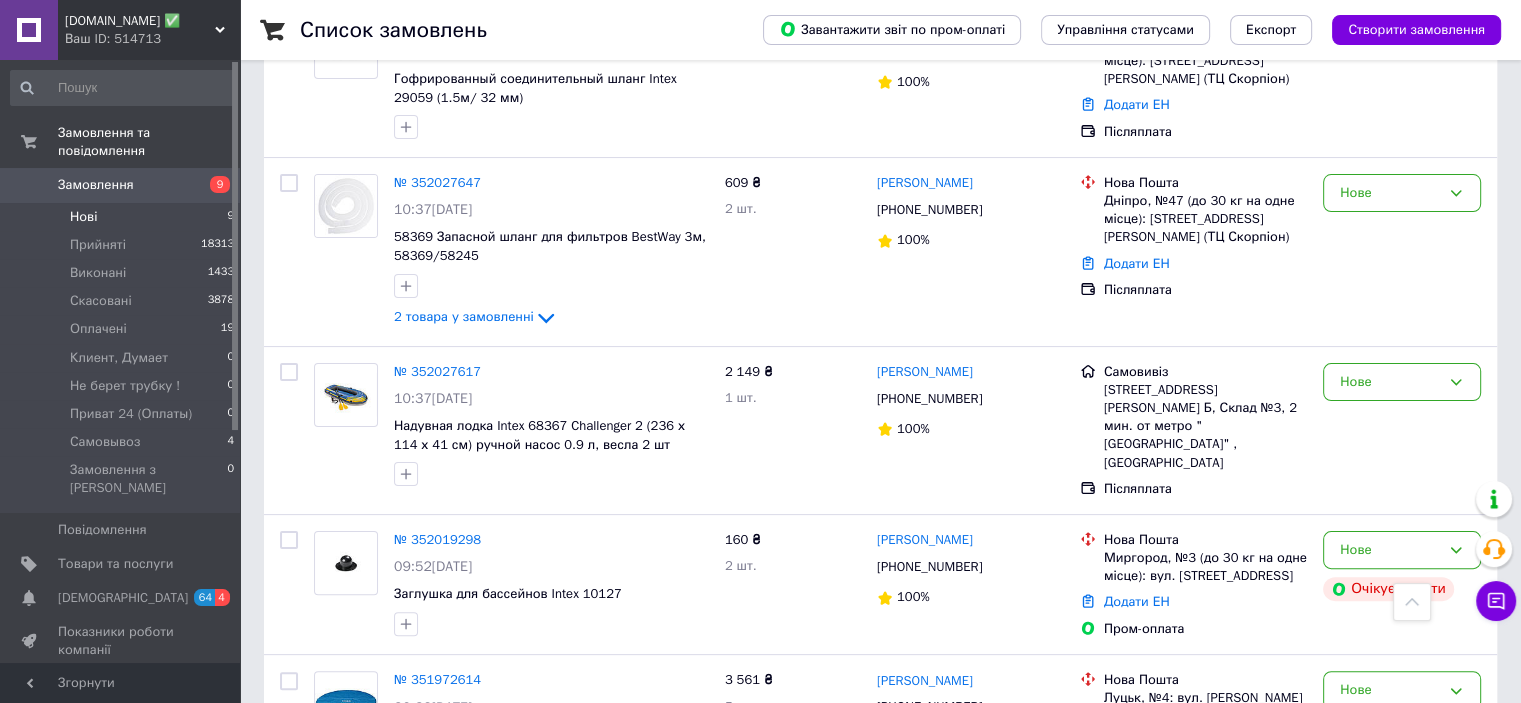 scroll, scrollTop: 374, scrollLeft: 0, axis: vertical 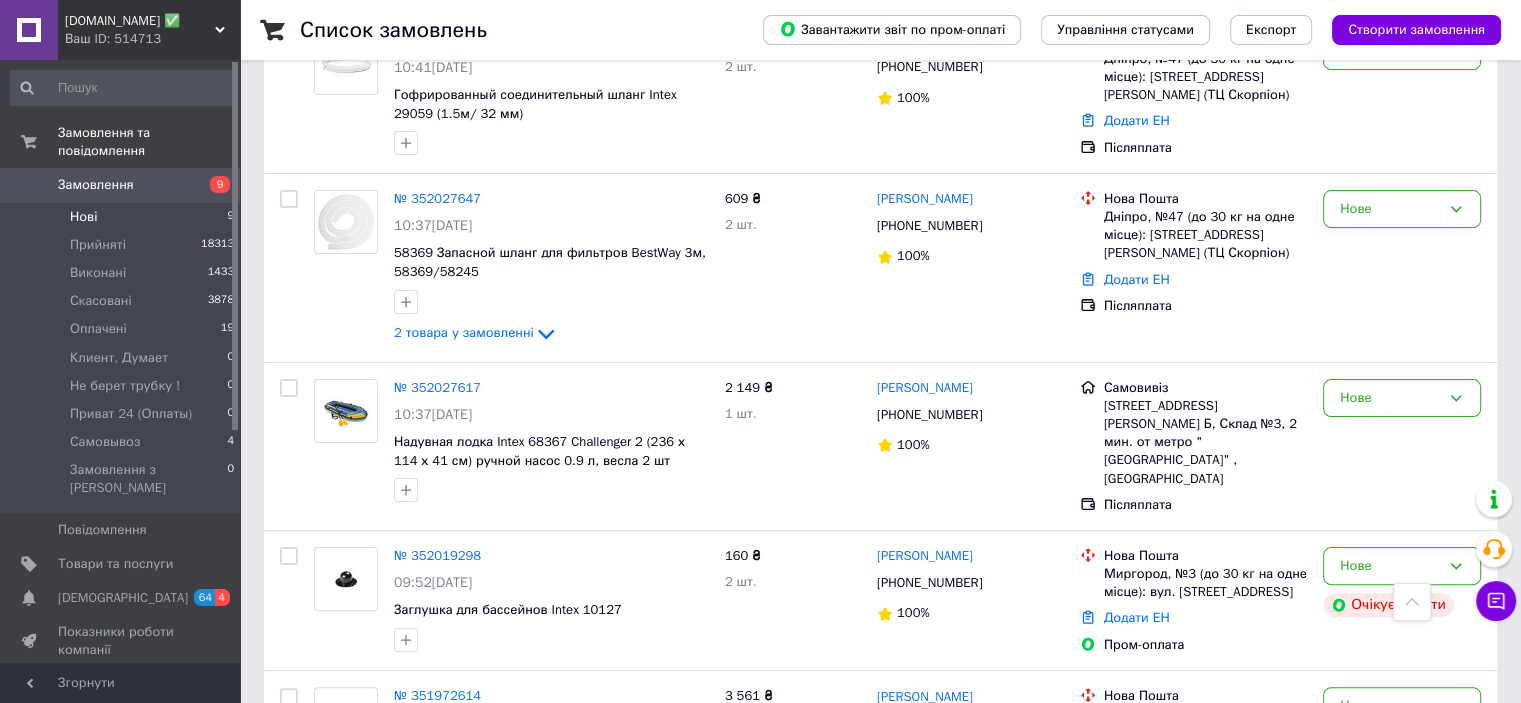 click on "9" at bounding box center [212, 185] 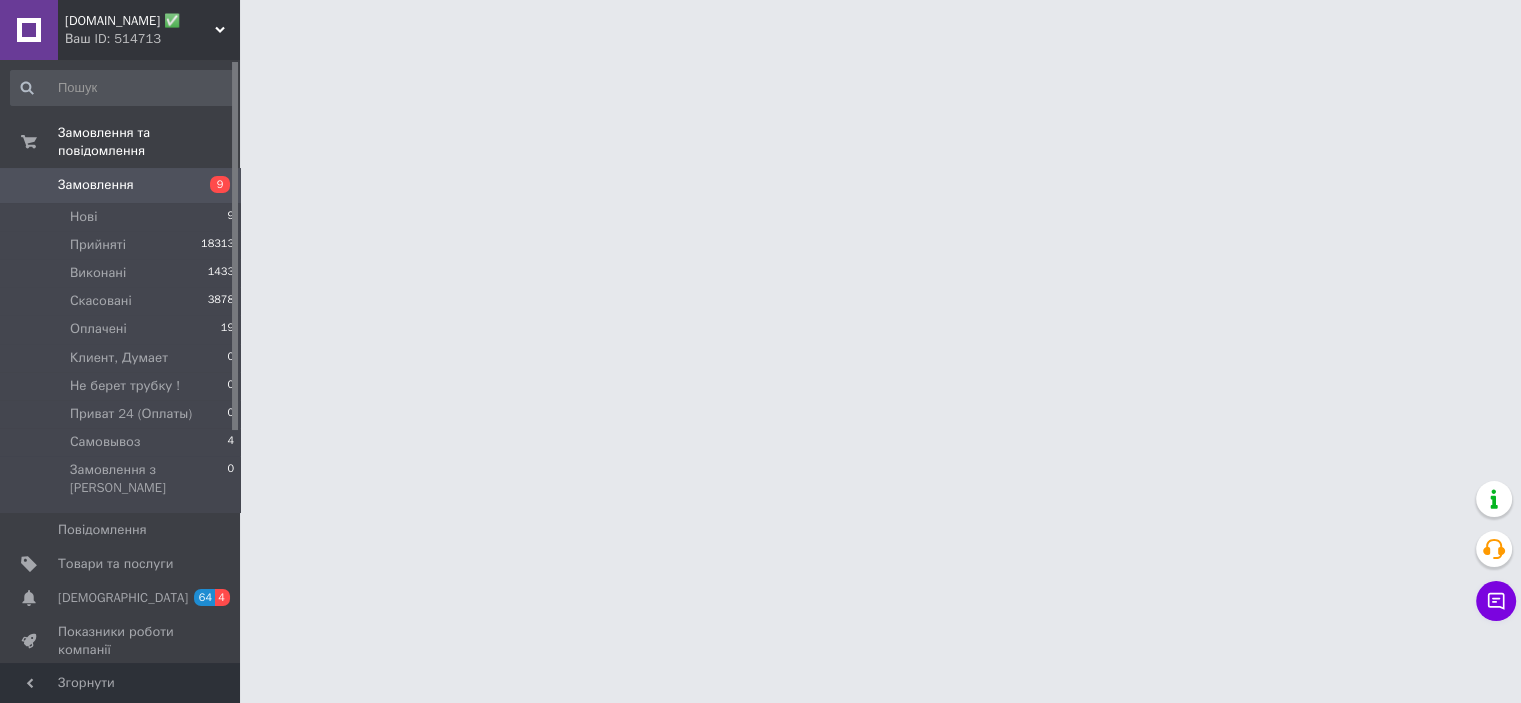 scroll, scrollTop: 0, scrollLeft: 0, axis: both 